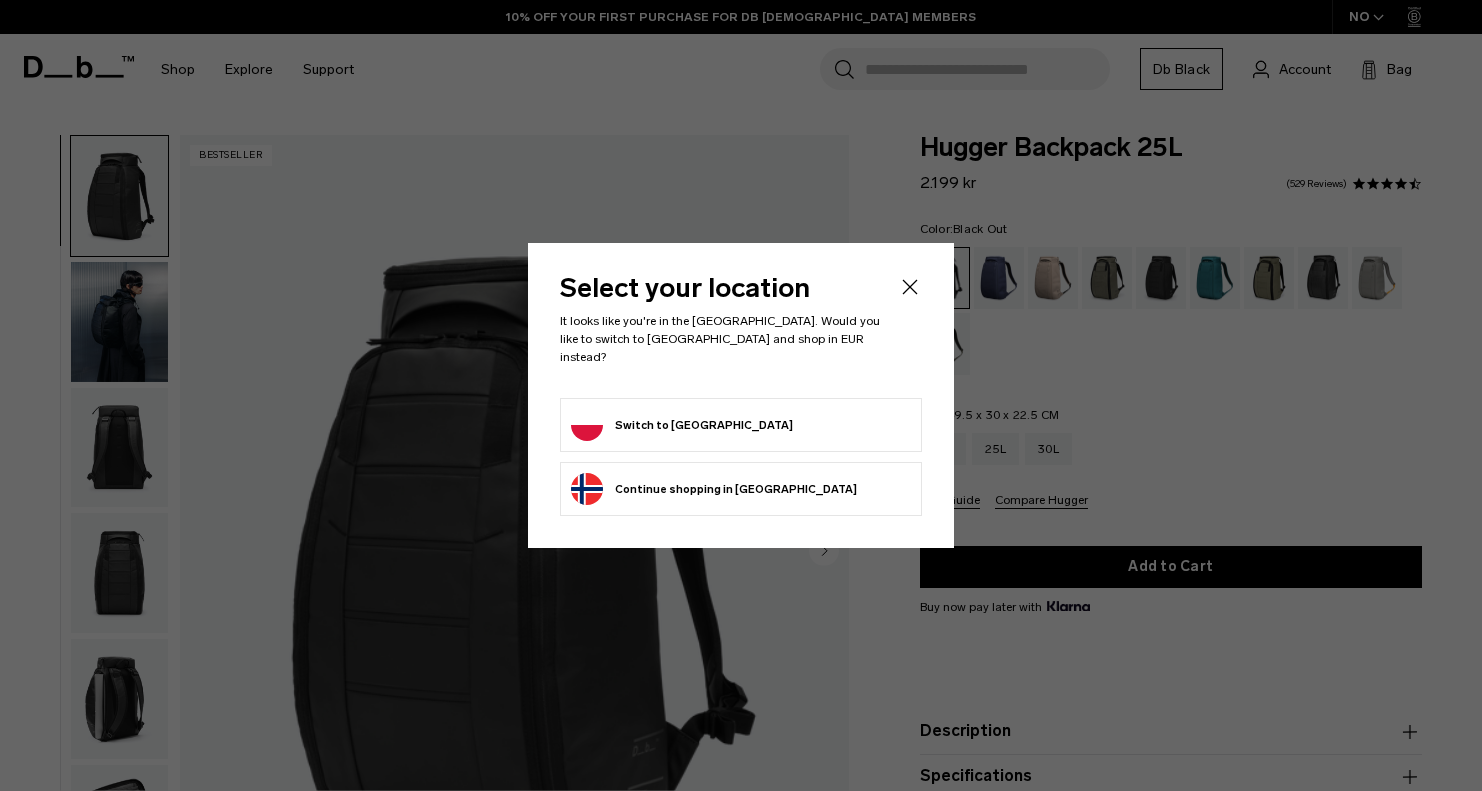 scroll, scrollTop: 0, scrollLeft: 0, axis: both 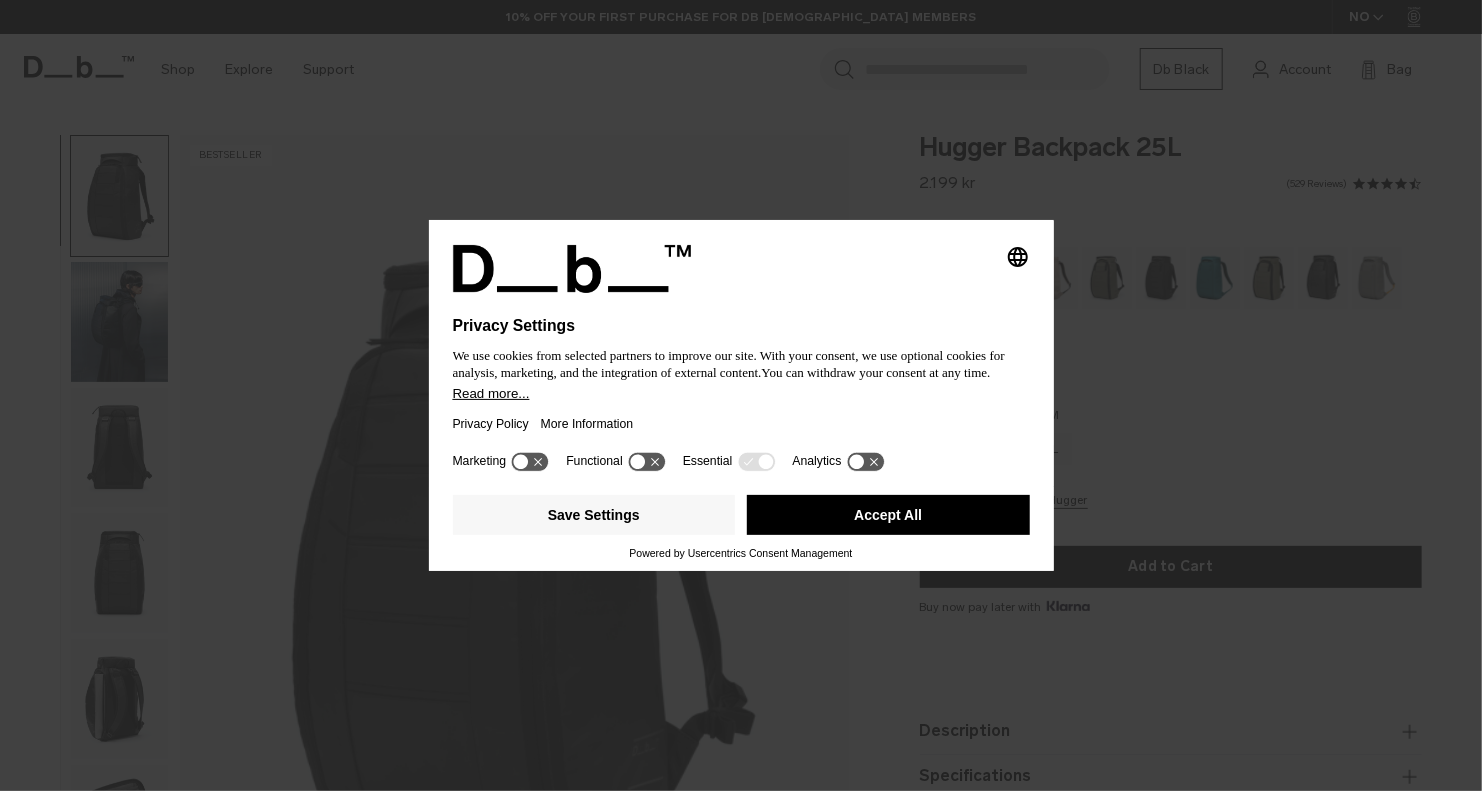 click on "Privacy Policy More Information" at bounding box center [741, 424] 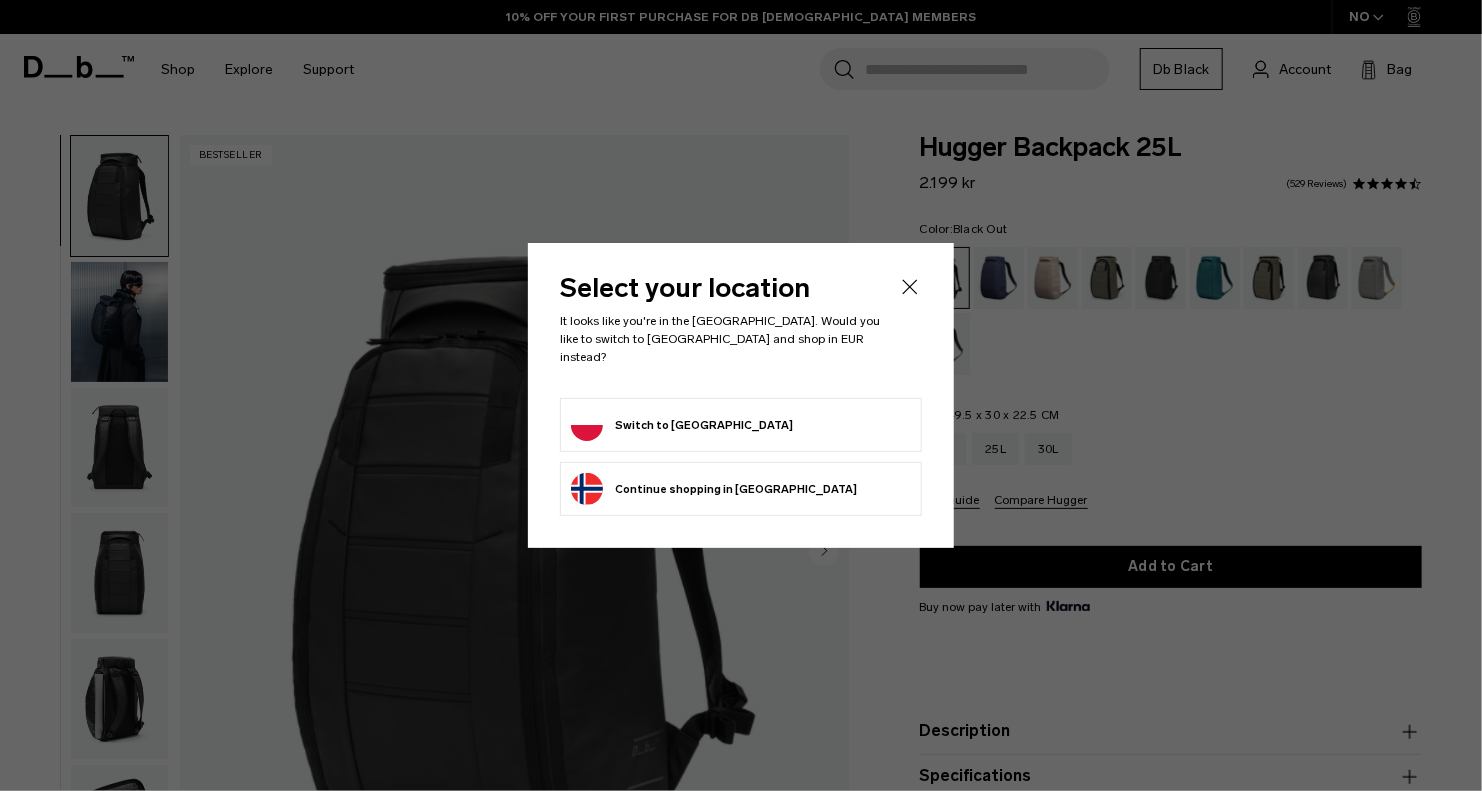scroll, scrollTop: 0, scrollLeft: 0, axis: both 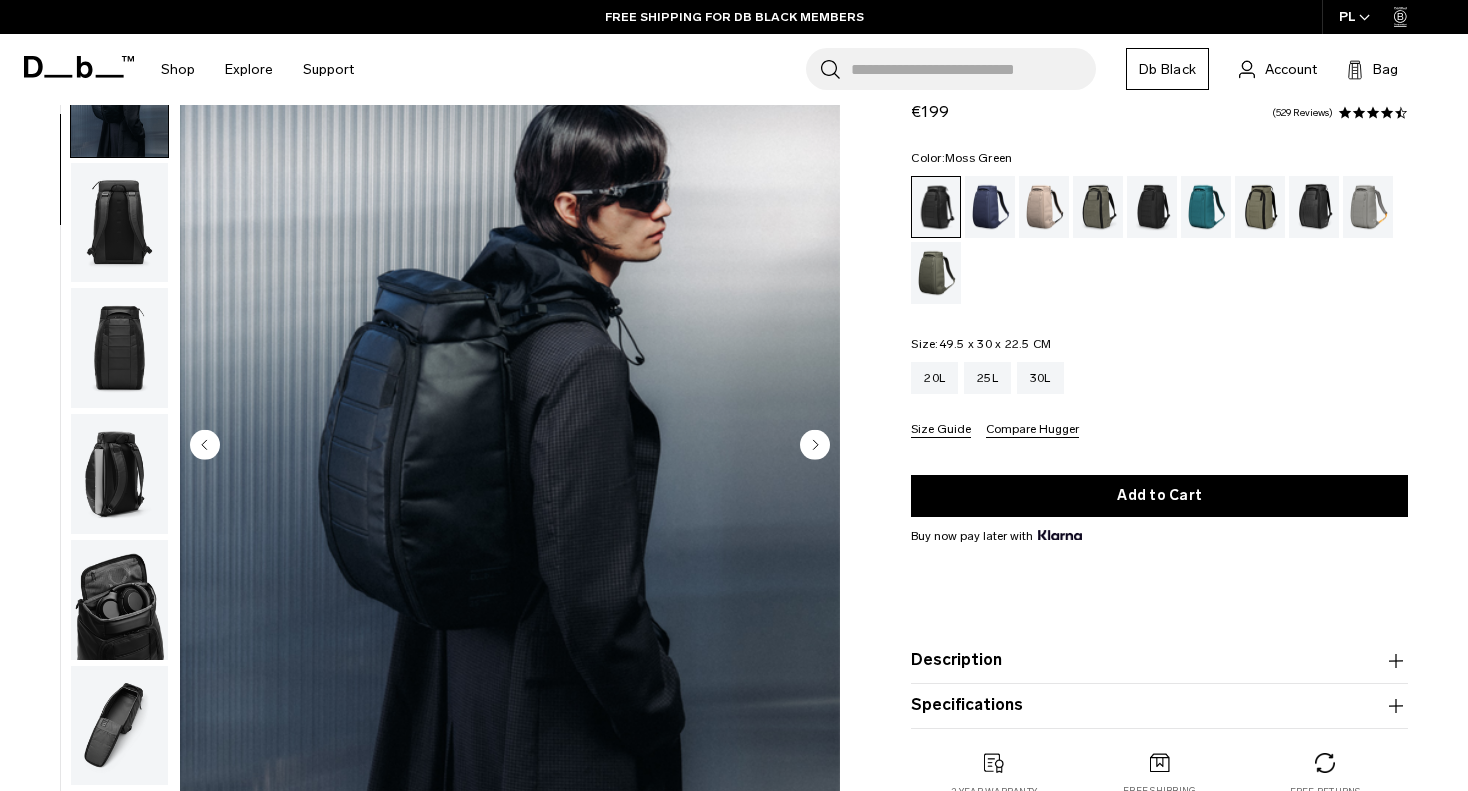 click at bounding box center [936, 273] 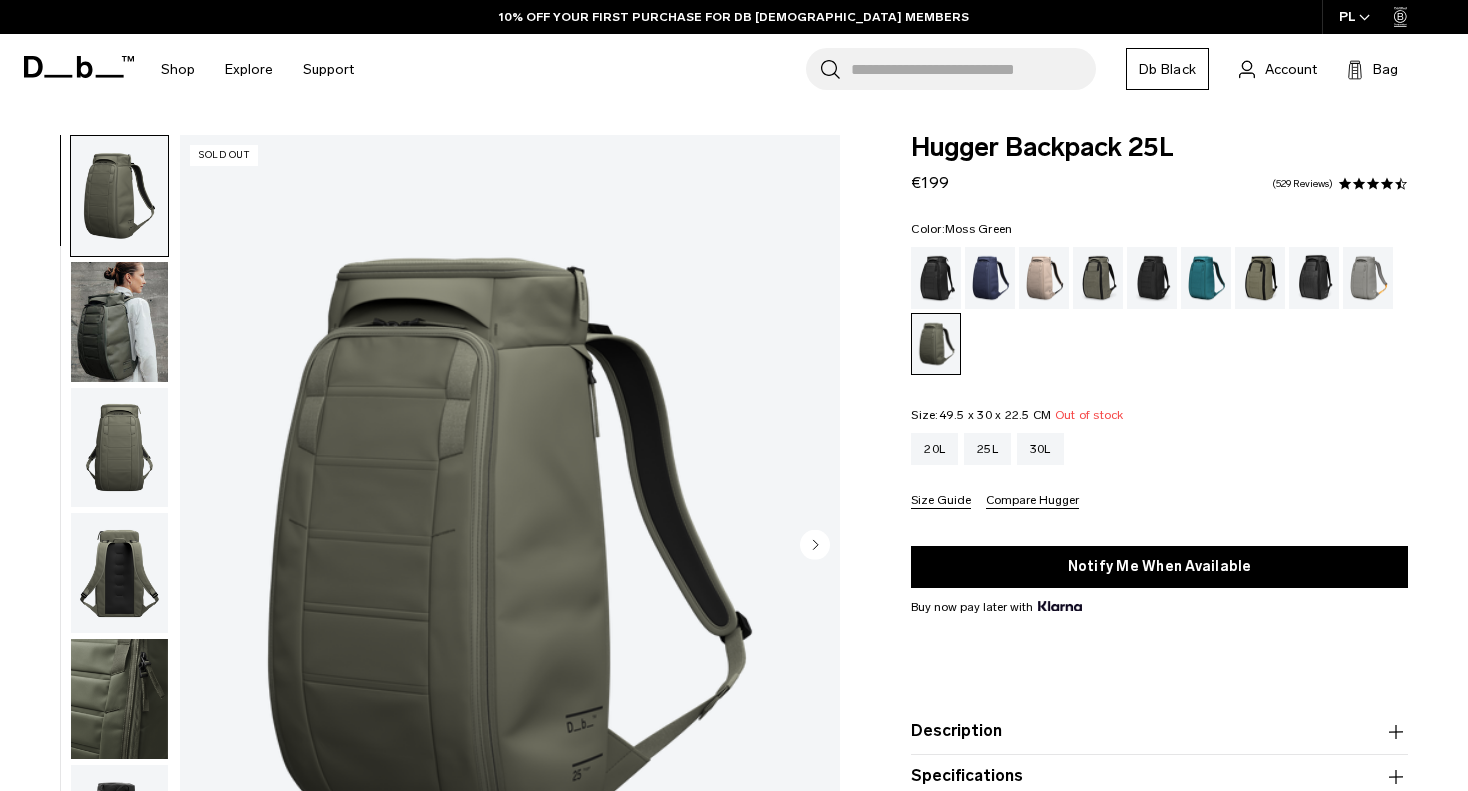 scroll, scrollTop: 0, scrollLeft: 0, axis: both 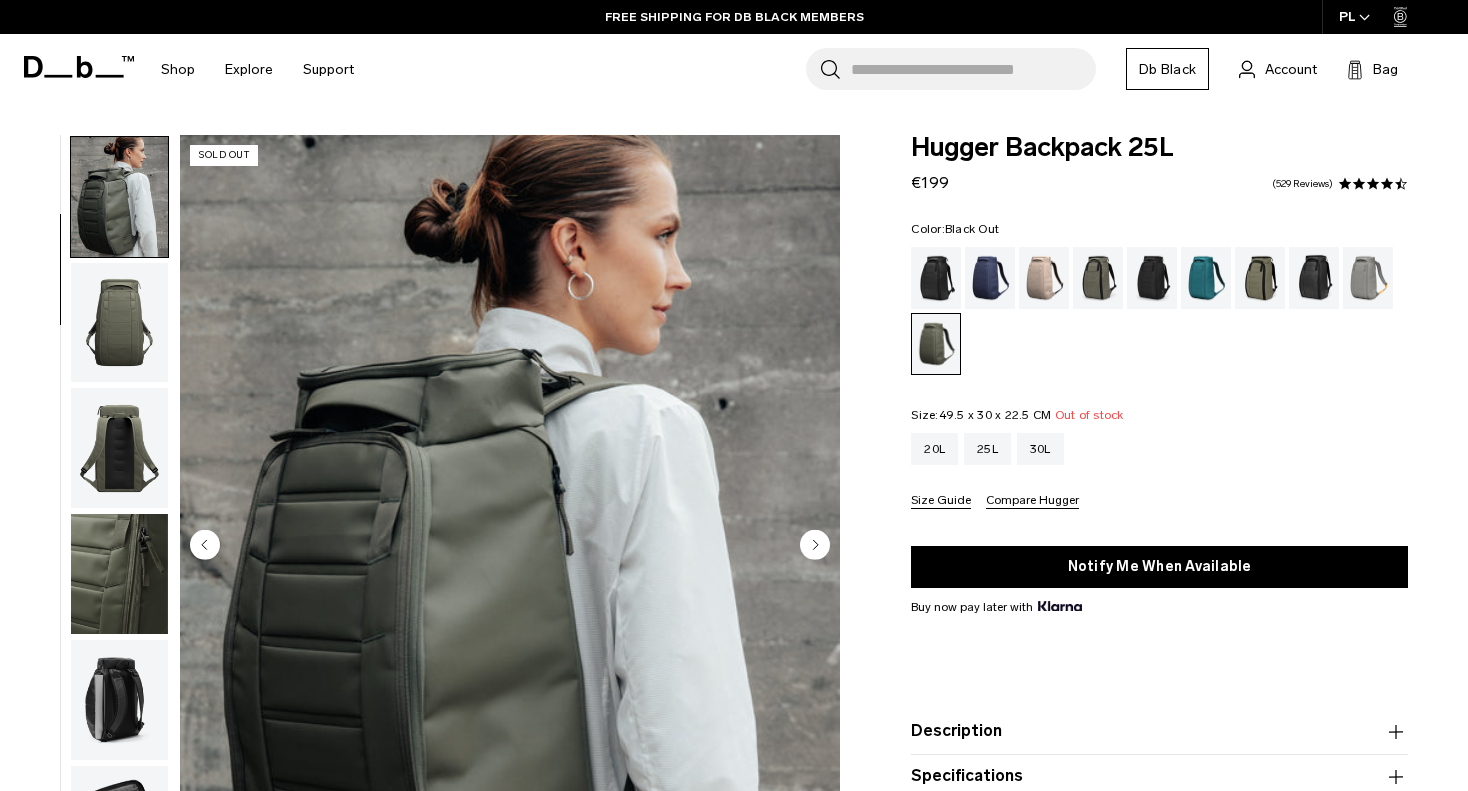 click at bounding box center (936, 278) 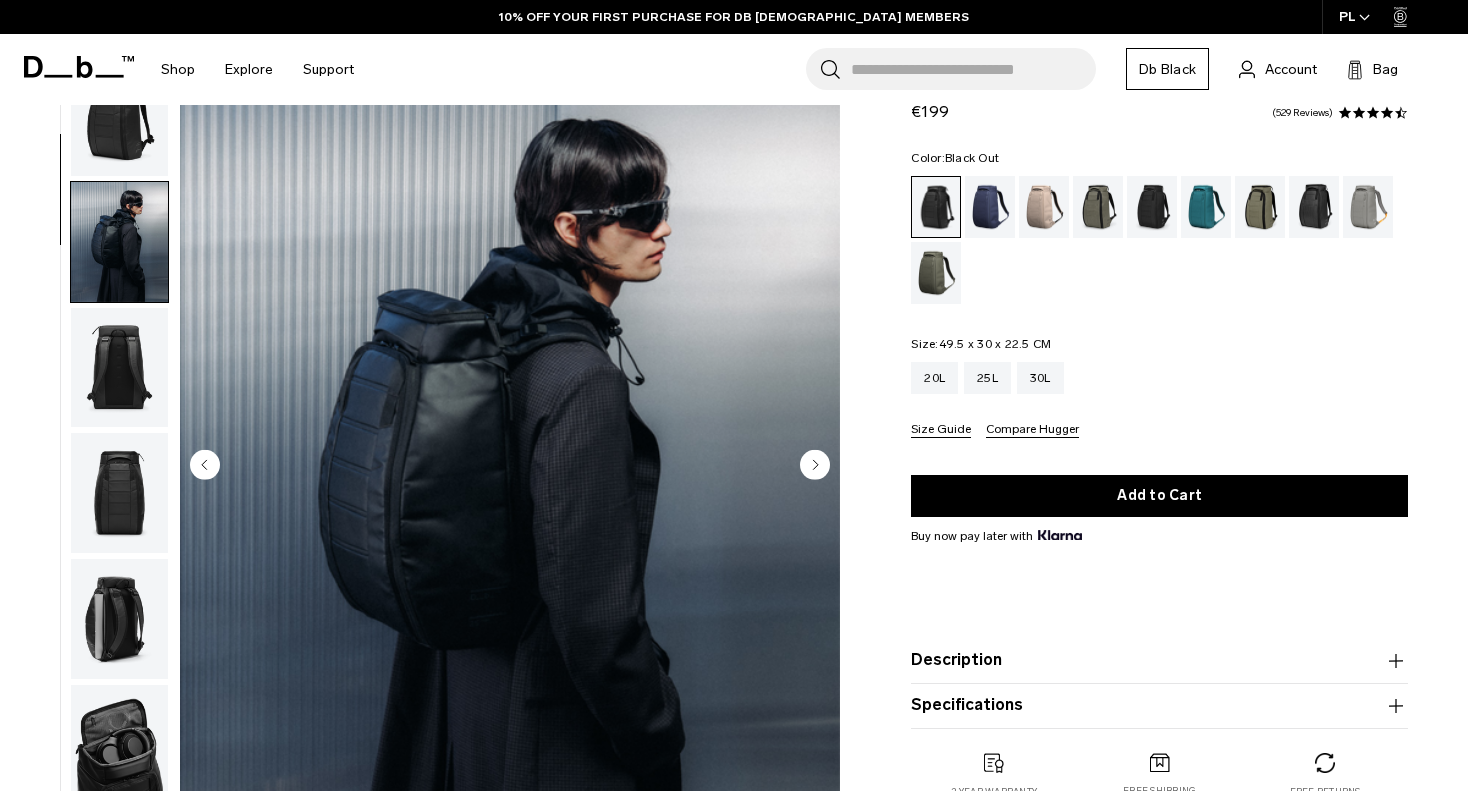 scroll, scrollTop: 0, scrollLeft: 0, axis: both 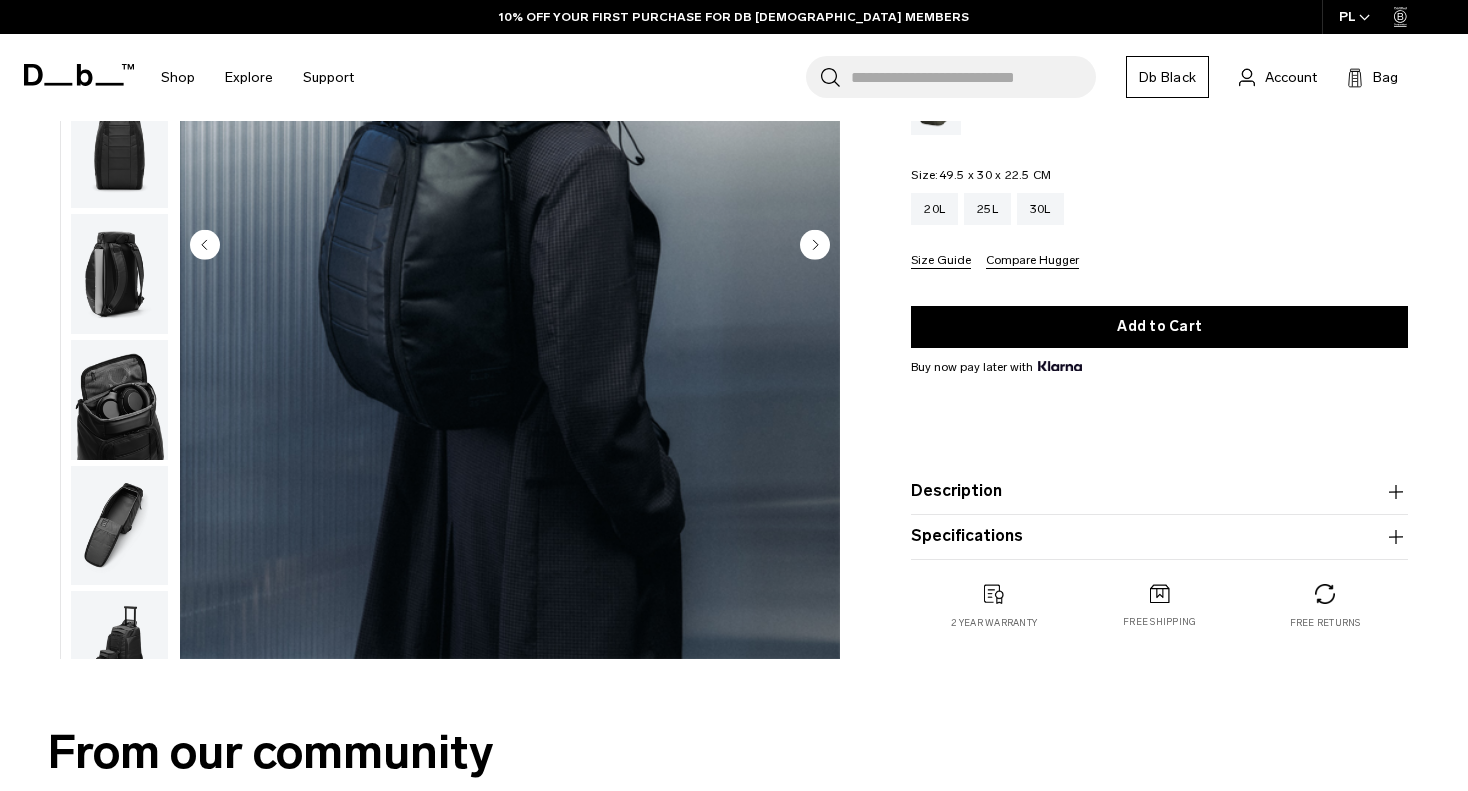 click at bounding box center [510, 247] 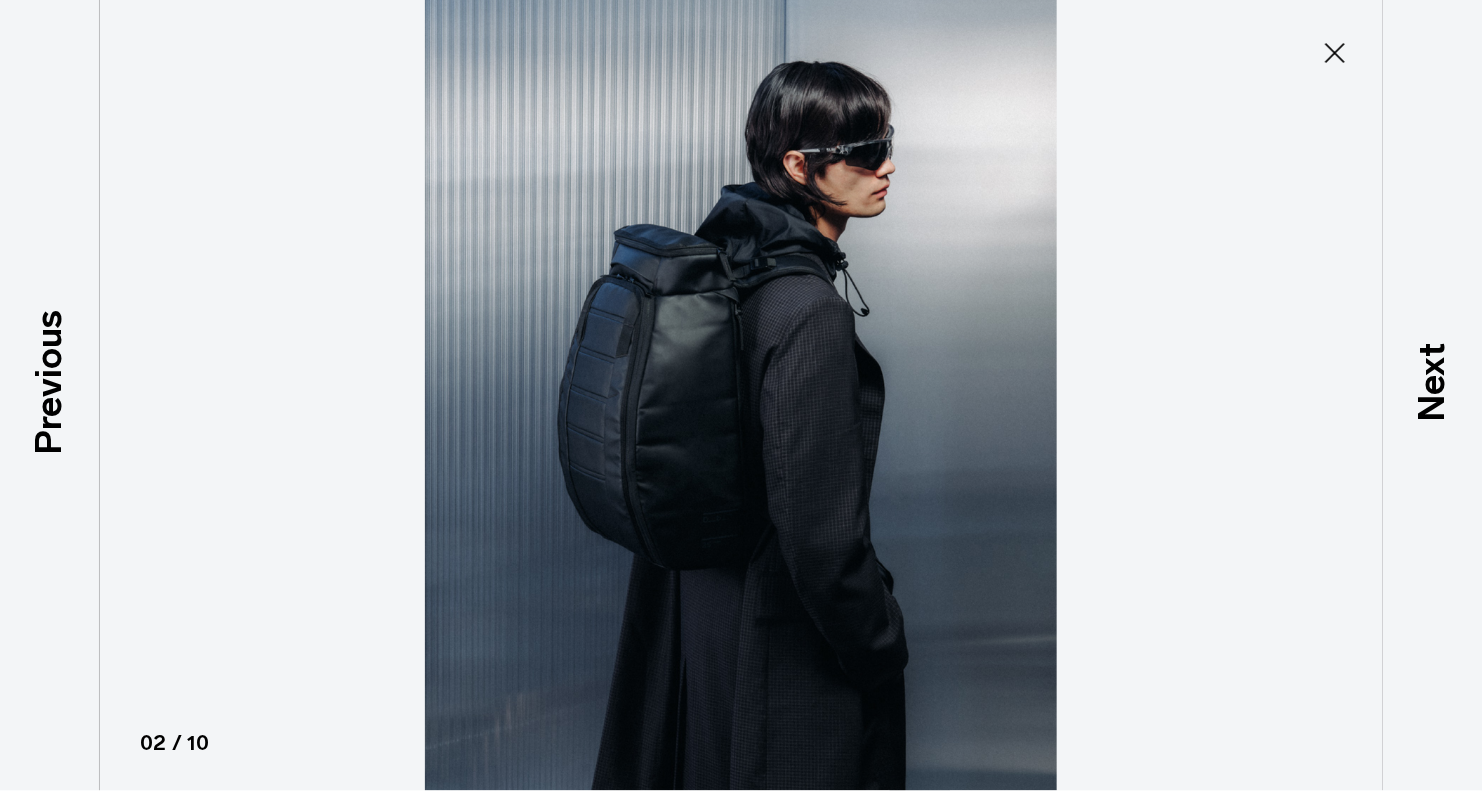 click 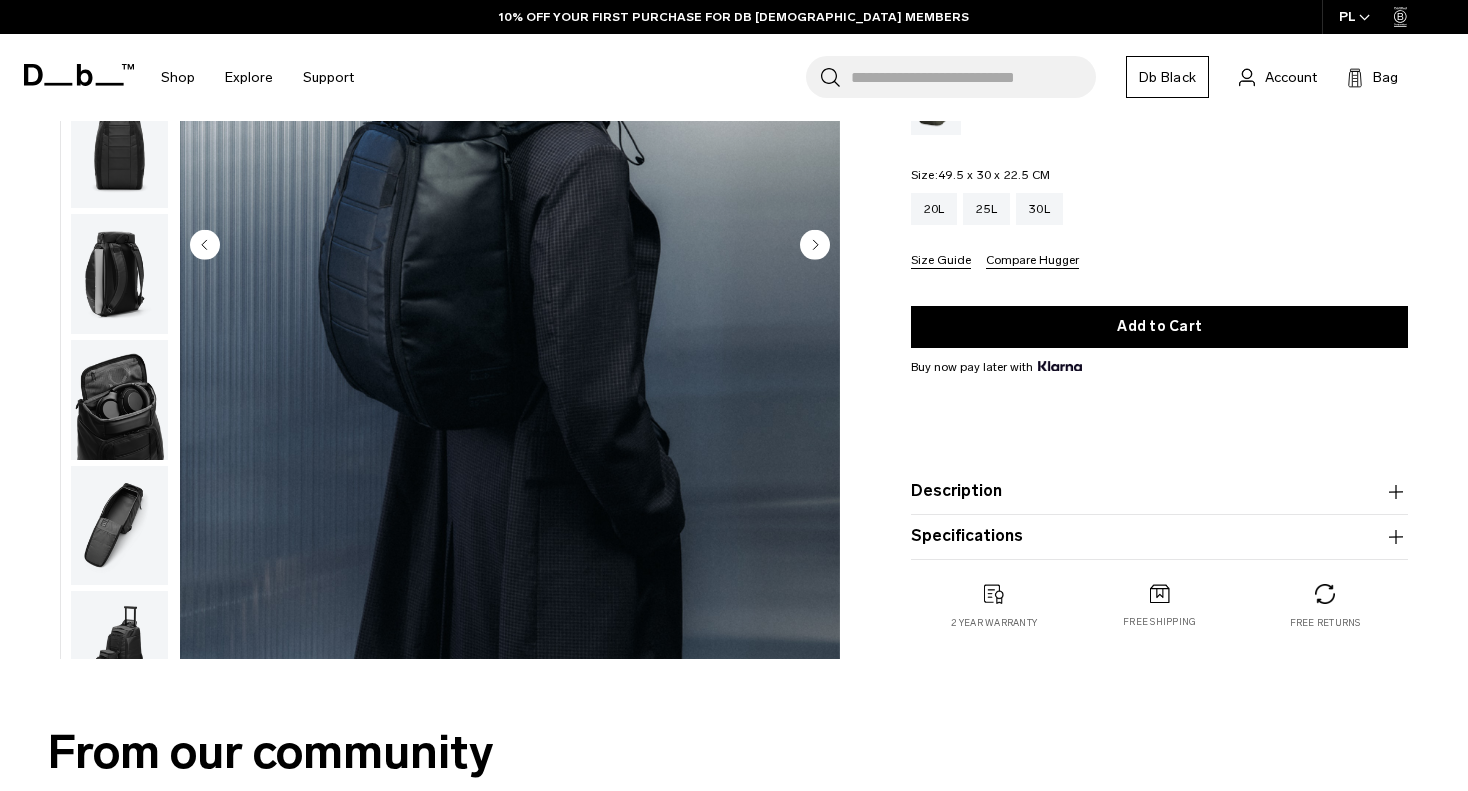 scroll, scrollTop: 0, scrollLeft: 0, axis: both 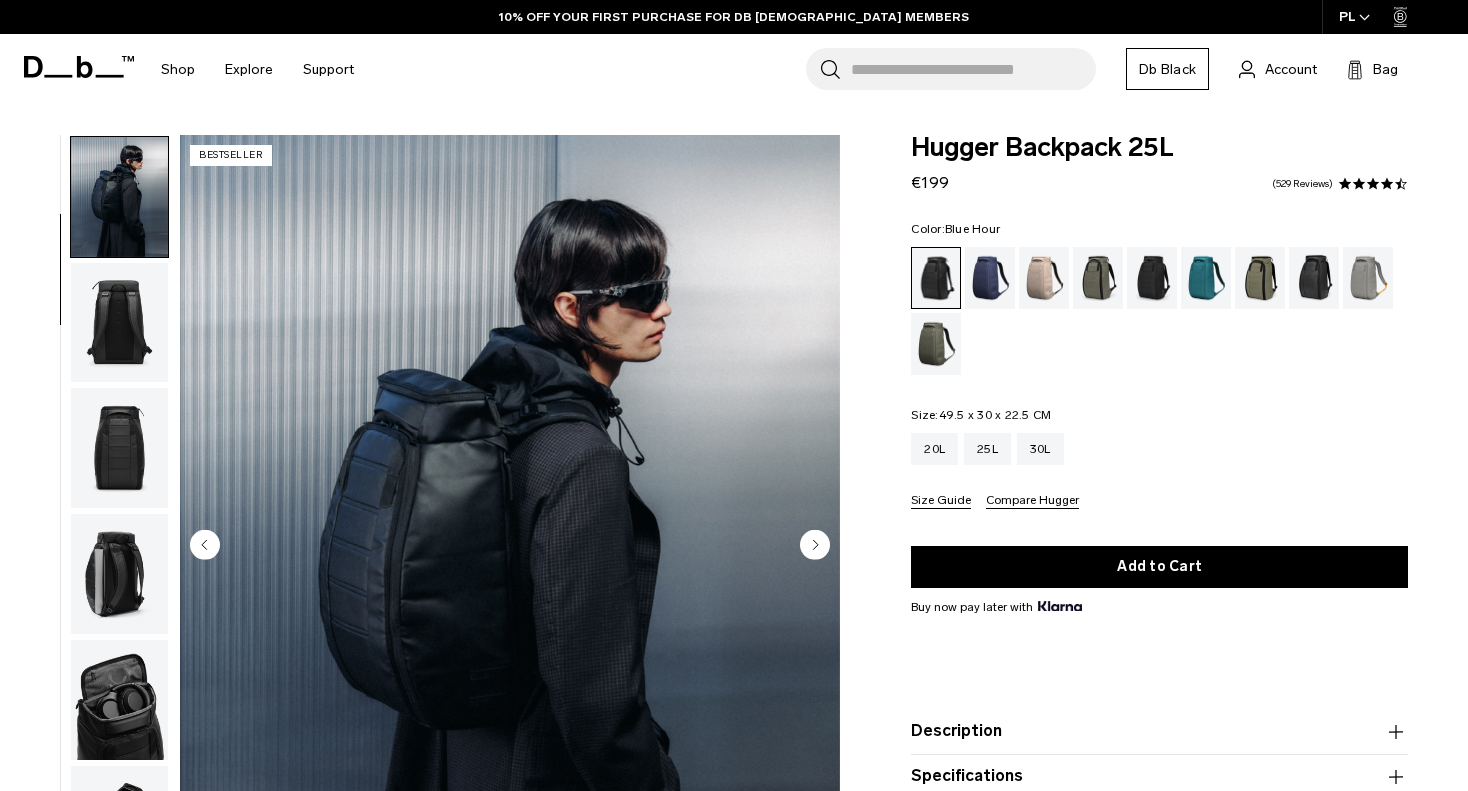 click 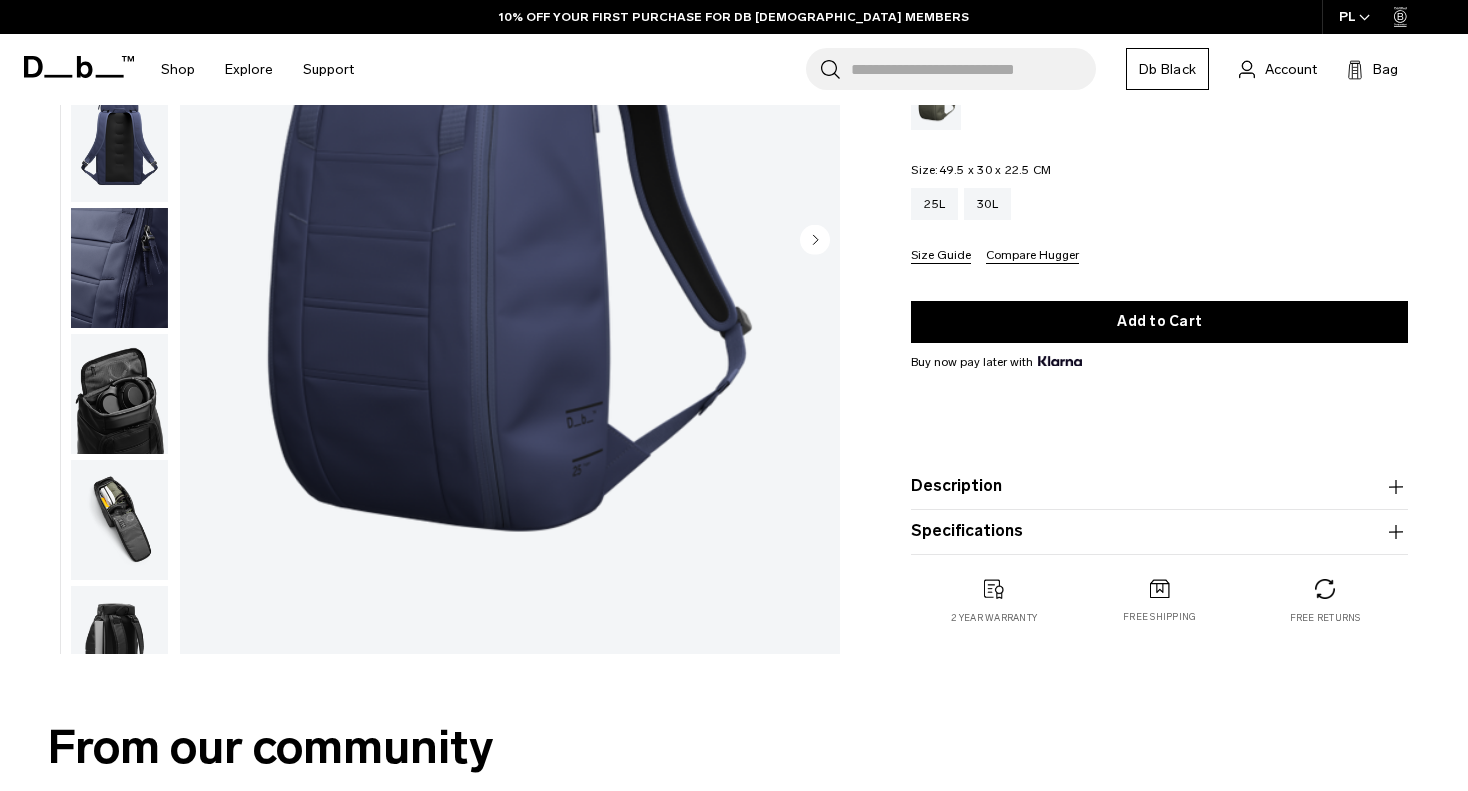 scroll, scrollTop: 493, scrollLeft: 0, axis: vertical 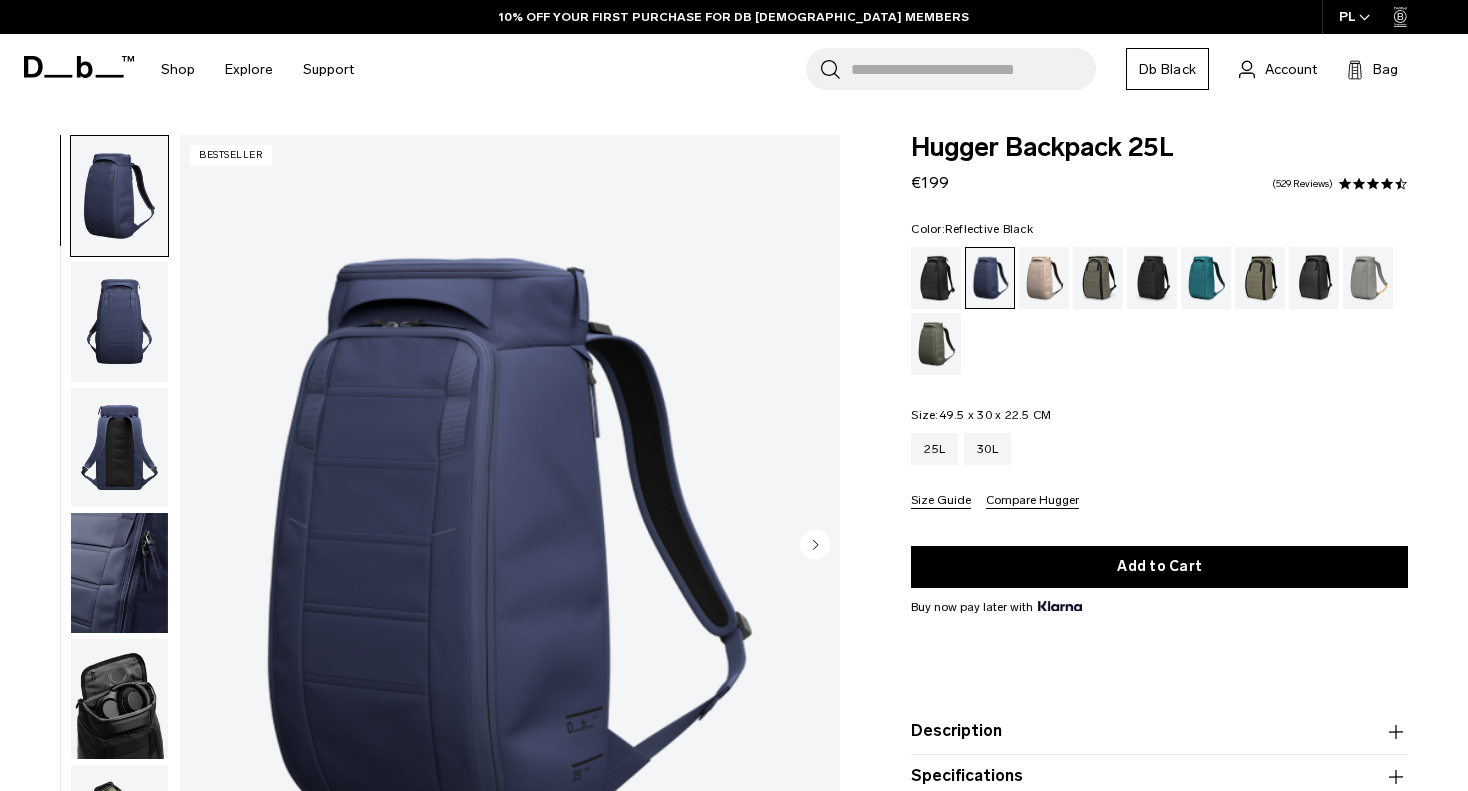 click at bounding box center (1314, 278) 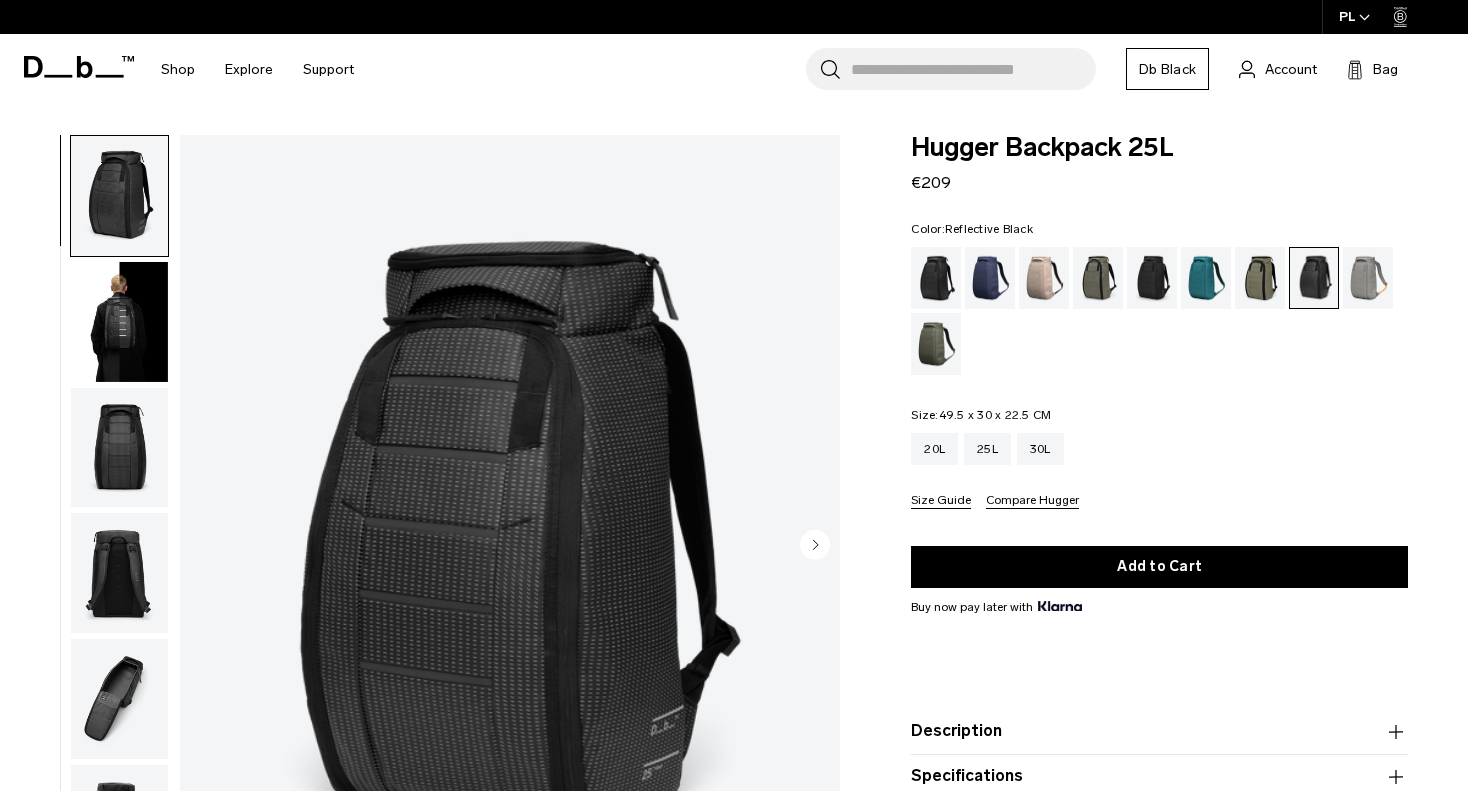 click at bounding box center (119, 322) 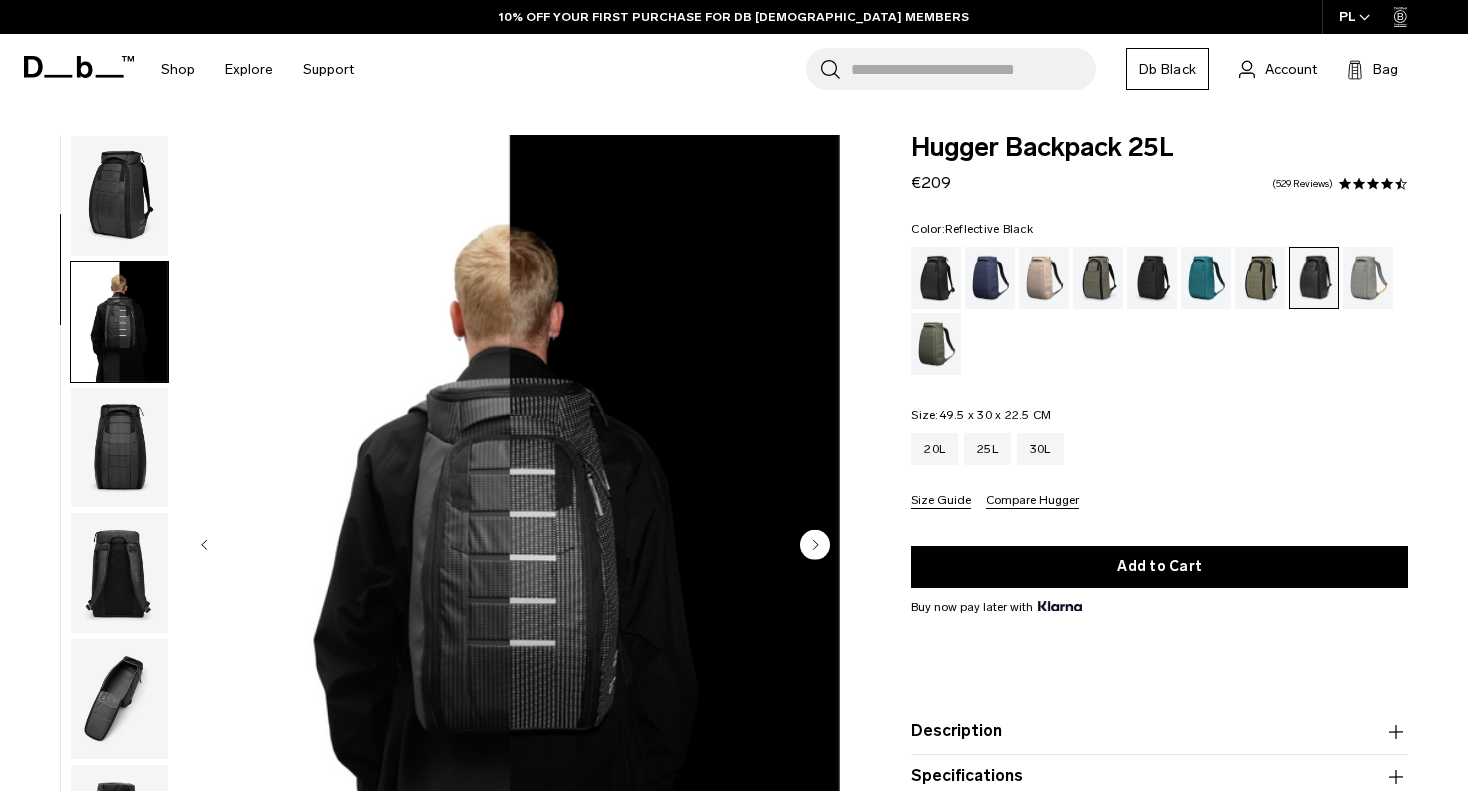 scroll, scrollTop: 125, scrollLeft: 0, axis: vertical 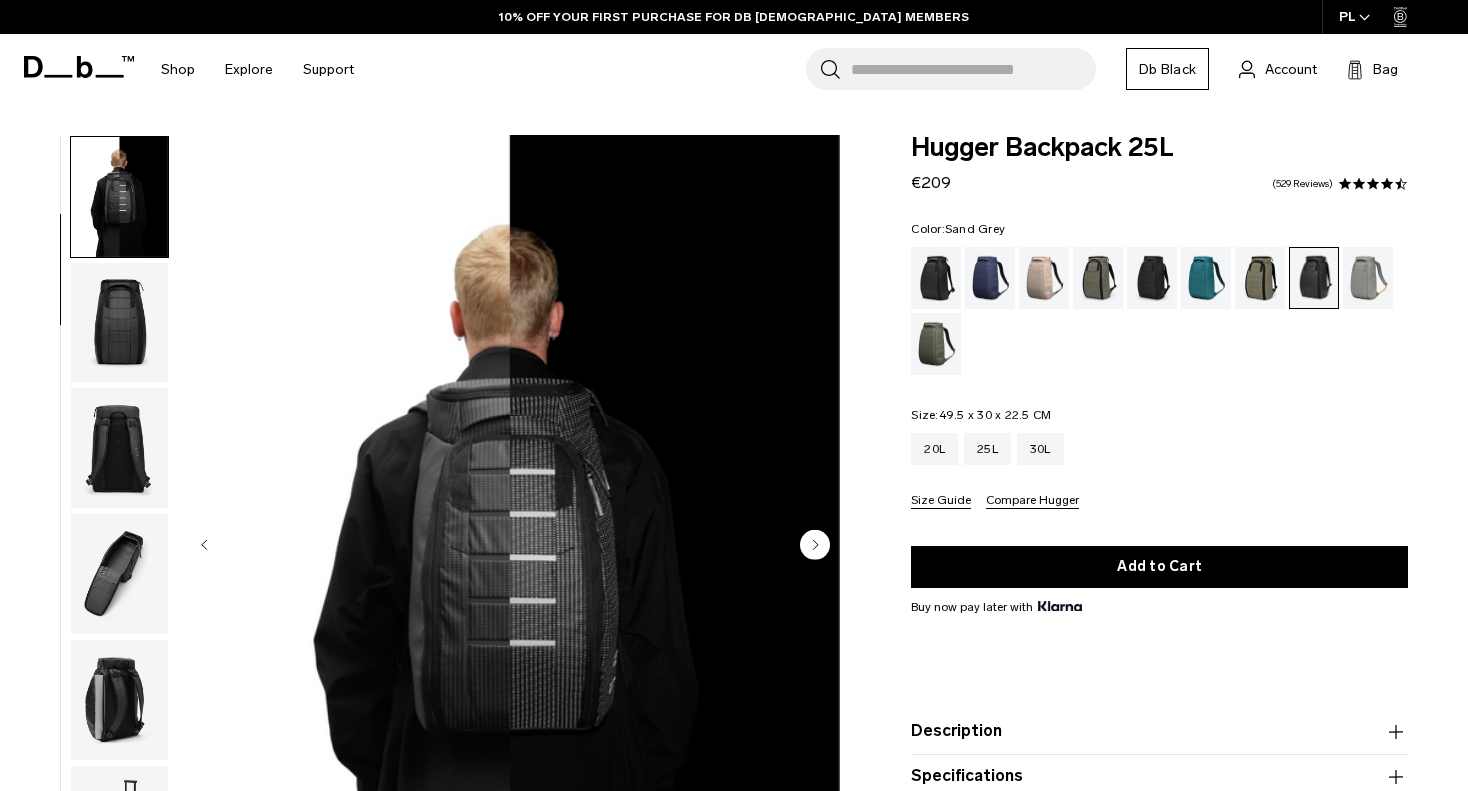 click at bounding box center (1368, 278) 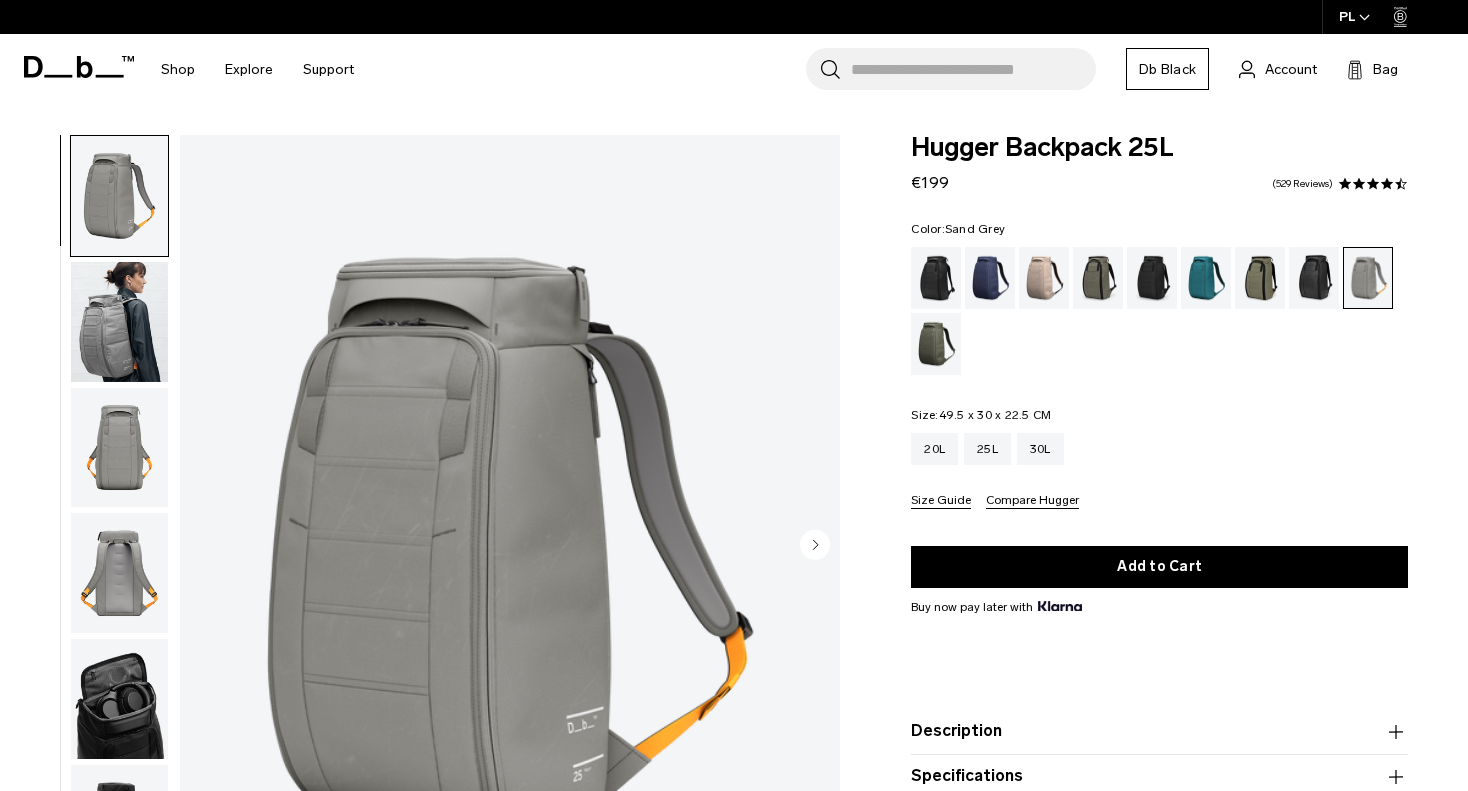 drag, startPoint x: 0, startPoint y: 0, endPoint x: 105, endPoint y: 357, distance: 372.12094 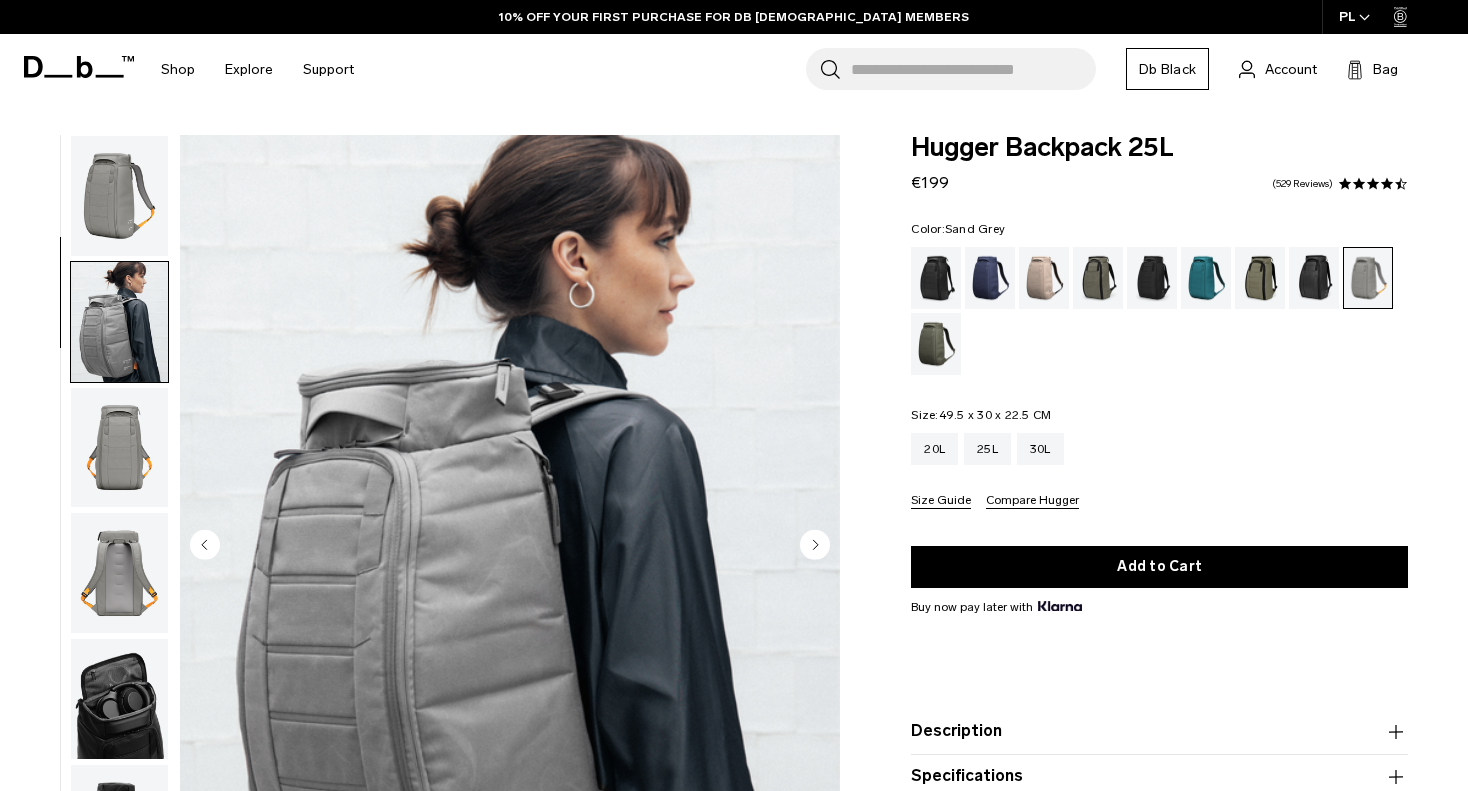 scroll, scrollTop: 125, scrollLeft: 0, axis: vertical 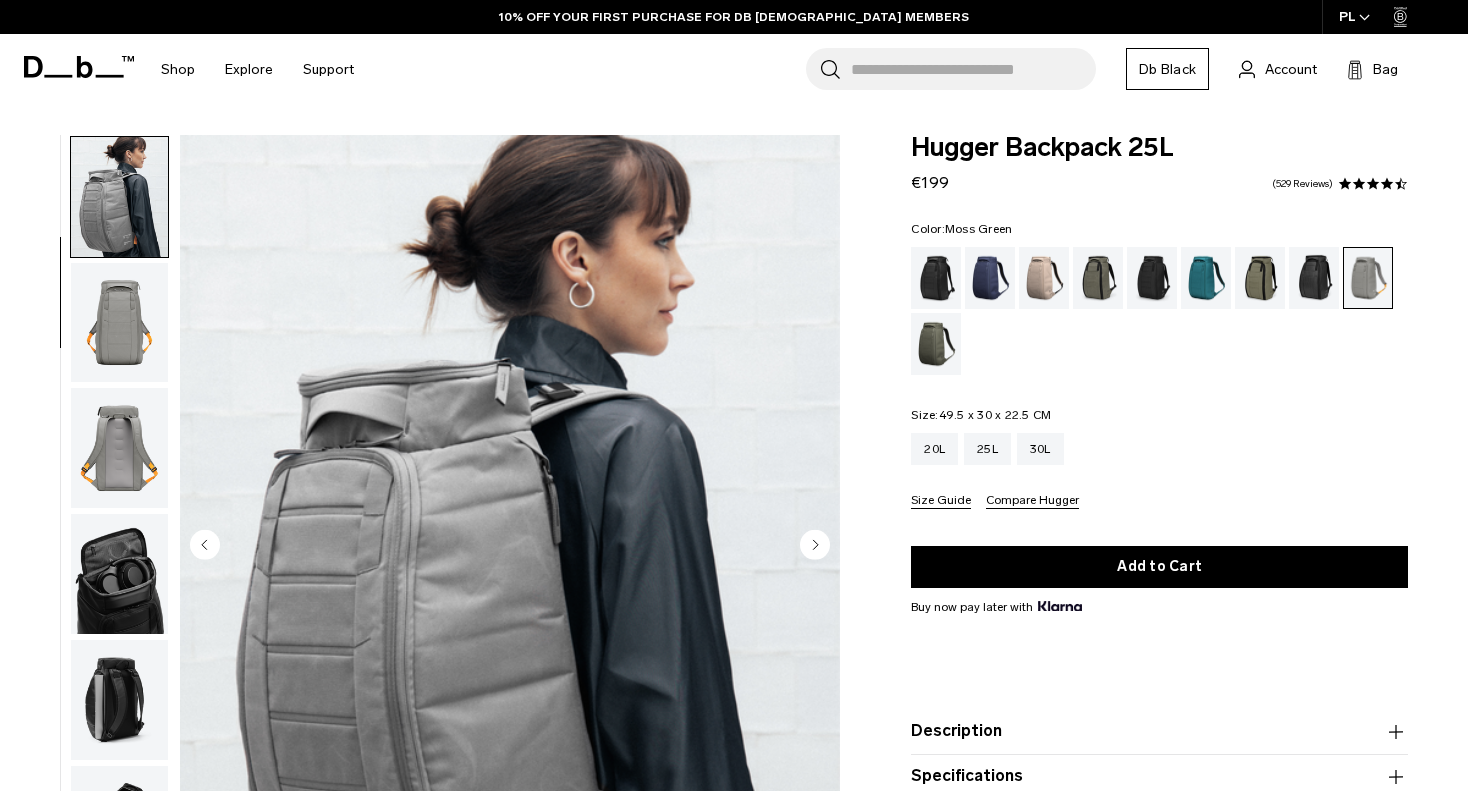 click 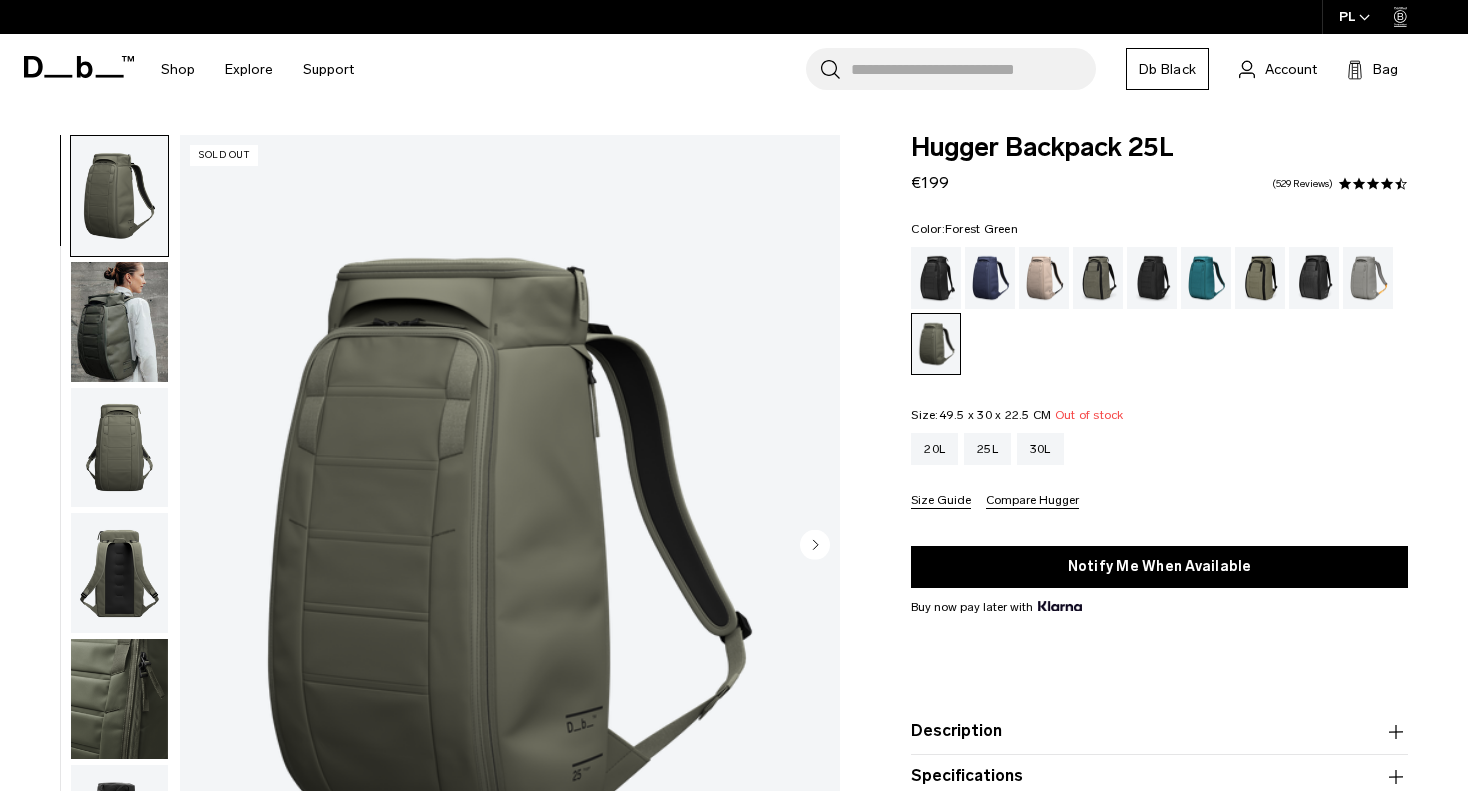 click at bounding box center (1098, 278) 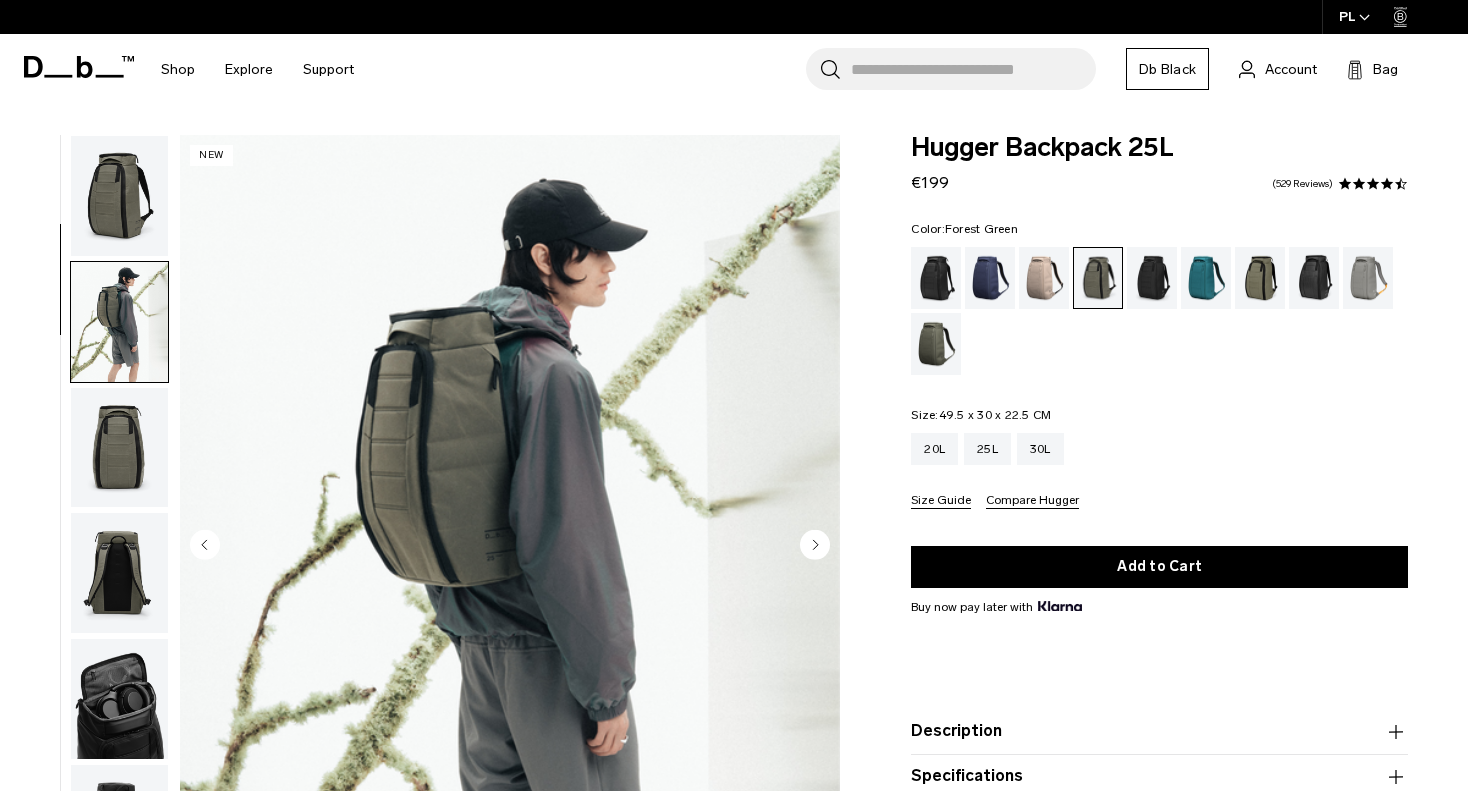 scroll, scrollTop: 0, scrollLeft: 0, axis: both 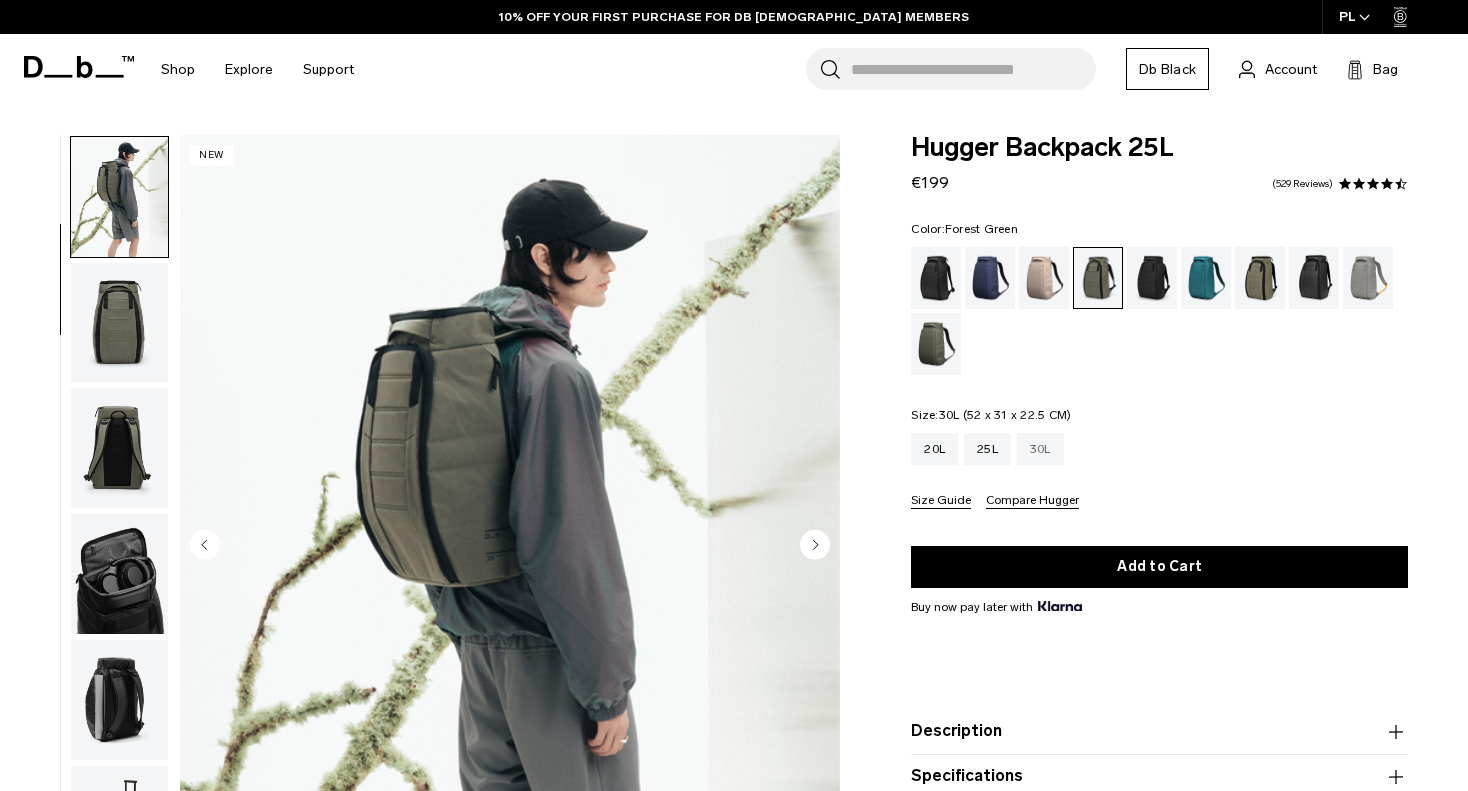 click on "30L" at bounding box center [1040, 449] 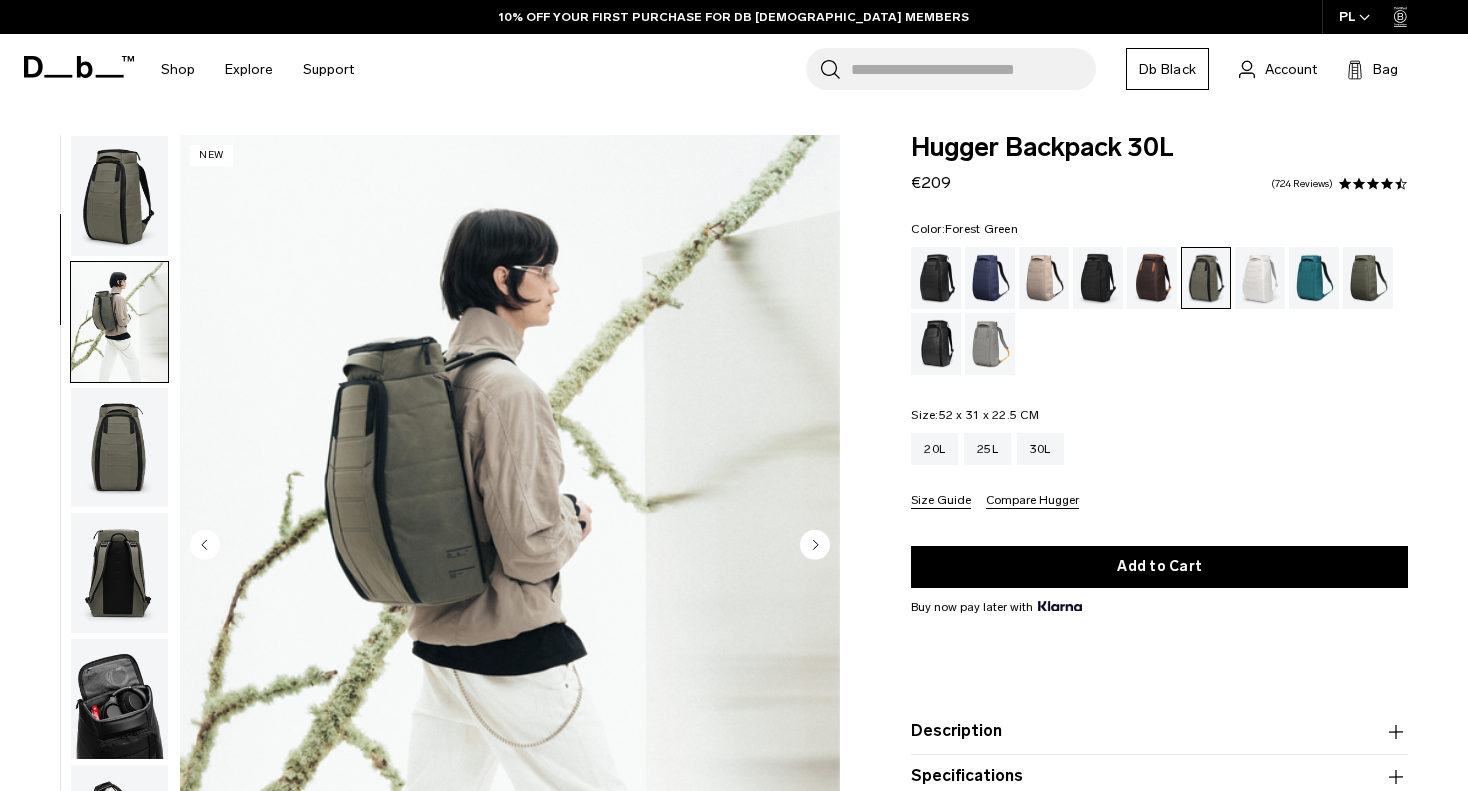 scroll, scrollTop: 0, scrollLeft: 0, axis: both 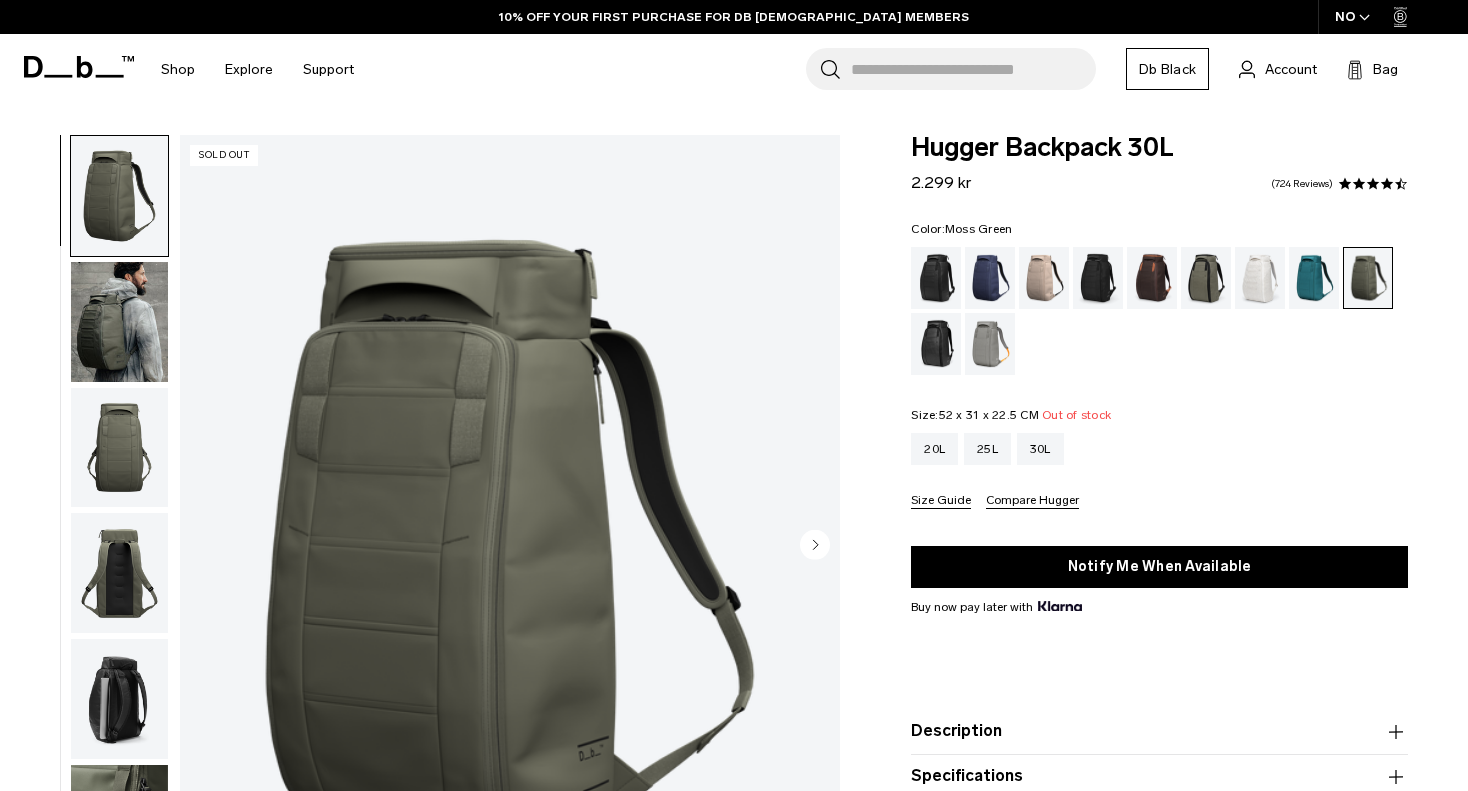 drag, startPoint x: 117, startPoint y: 344, endPoint x: 321, endPoint y: 394, distance: 210.03809 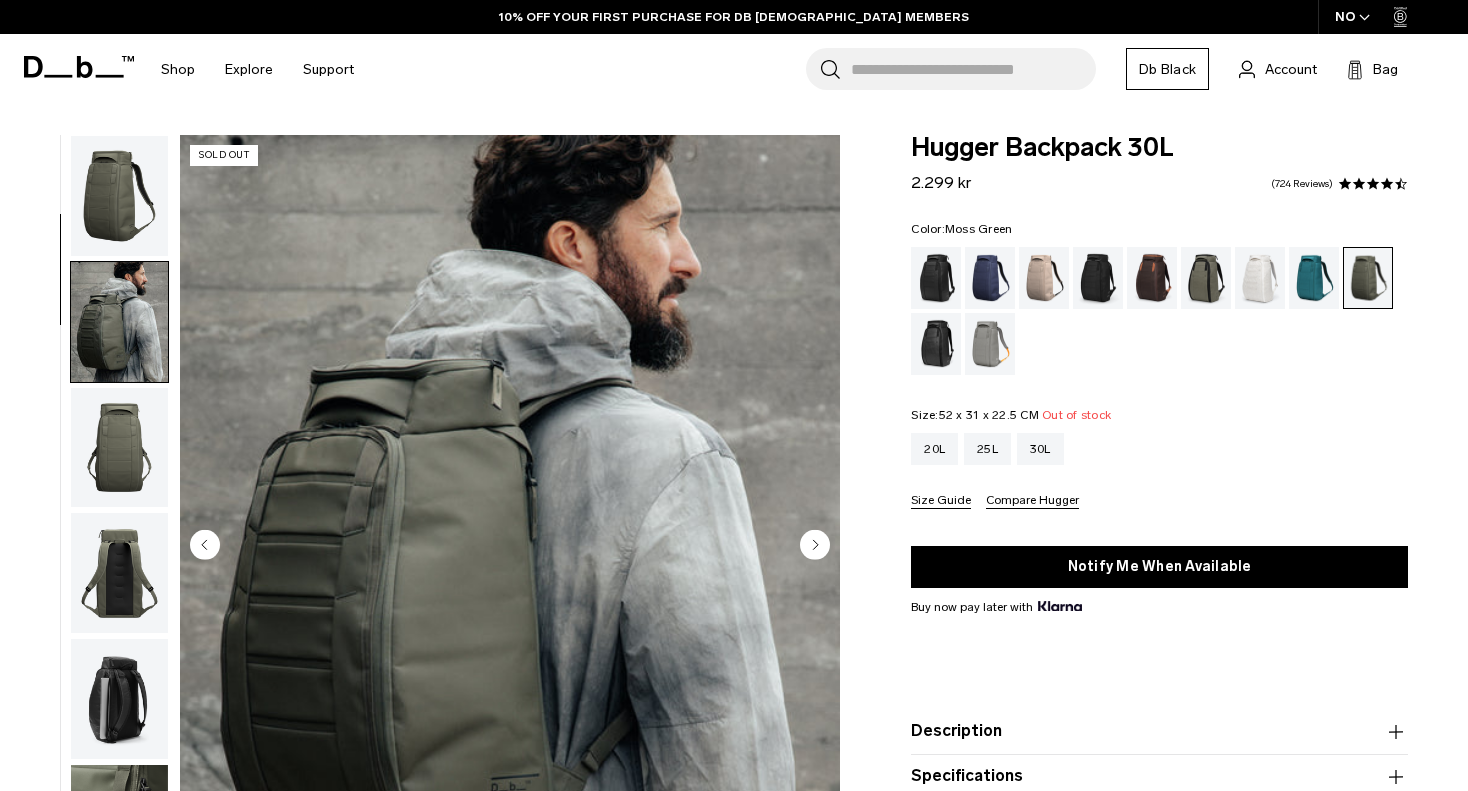 scroll, scrollTop: 457, scrollLeft: 0, axis: vertical 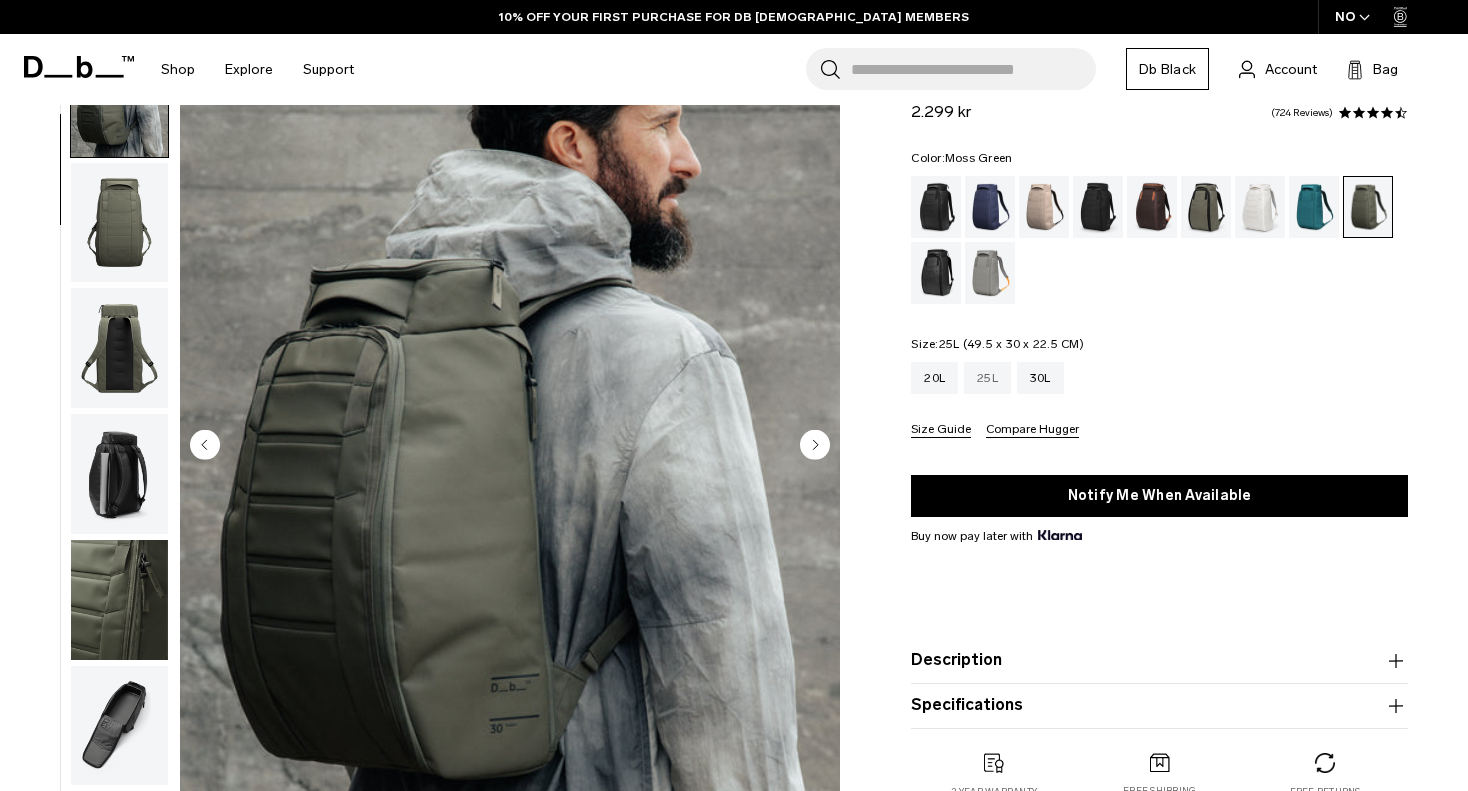click on "25L" at bounding box center [987, 378] 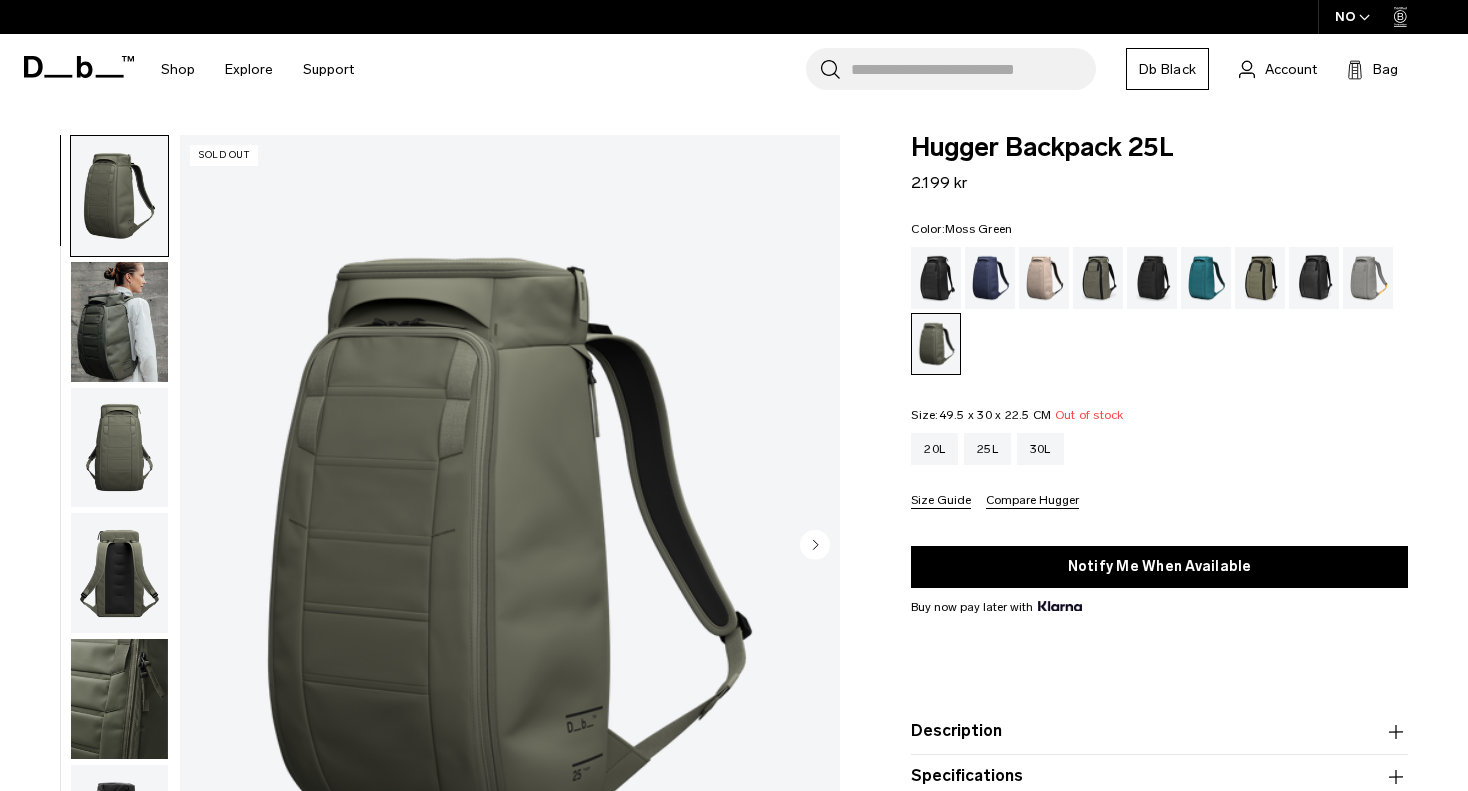 scroll, scrollTop: 0, scrollLeft: 0, axis: both 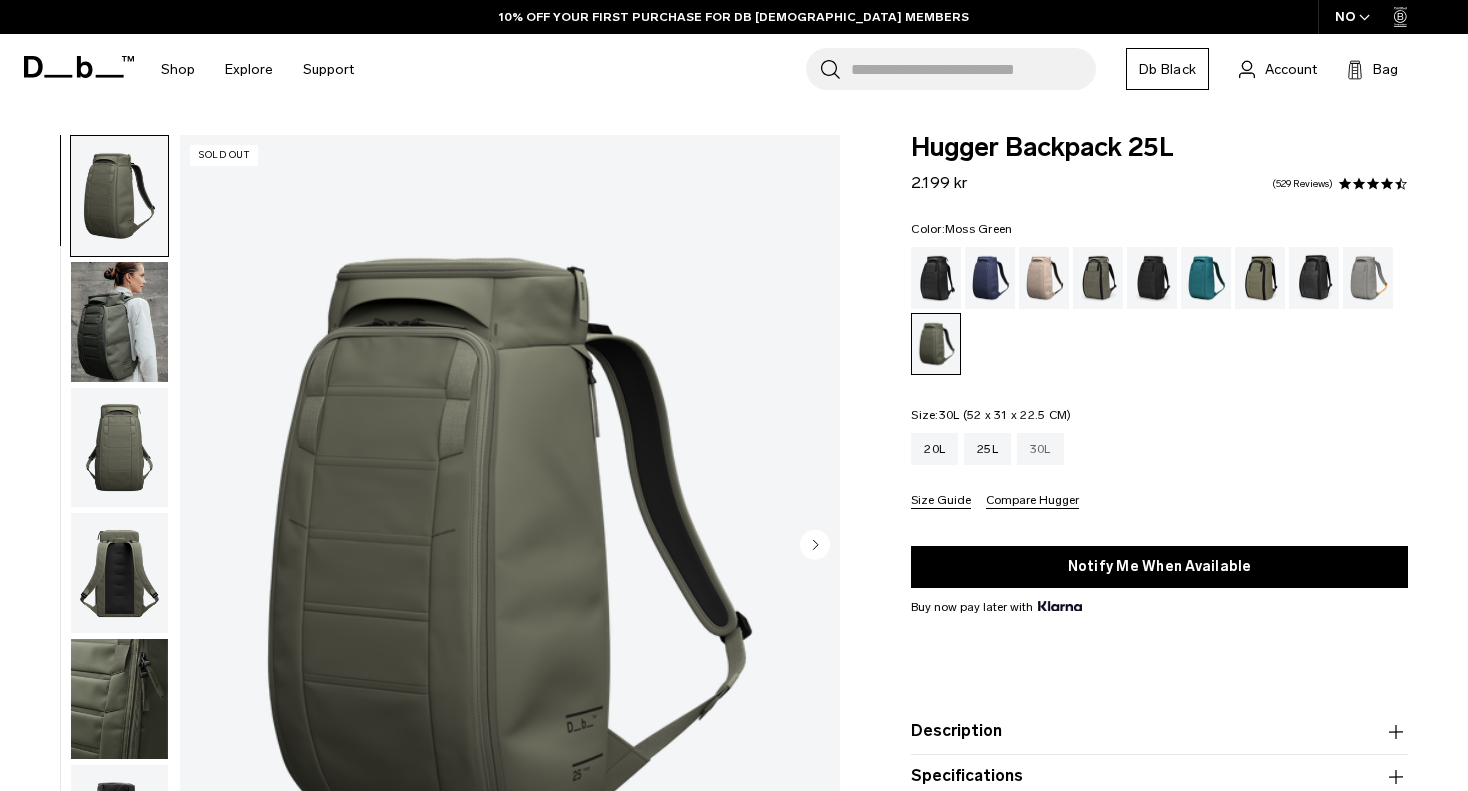 click on "30L" at bounding box center [1040, 449] 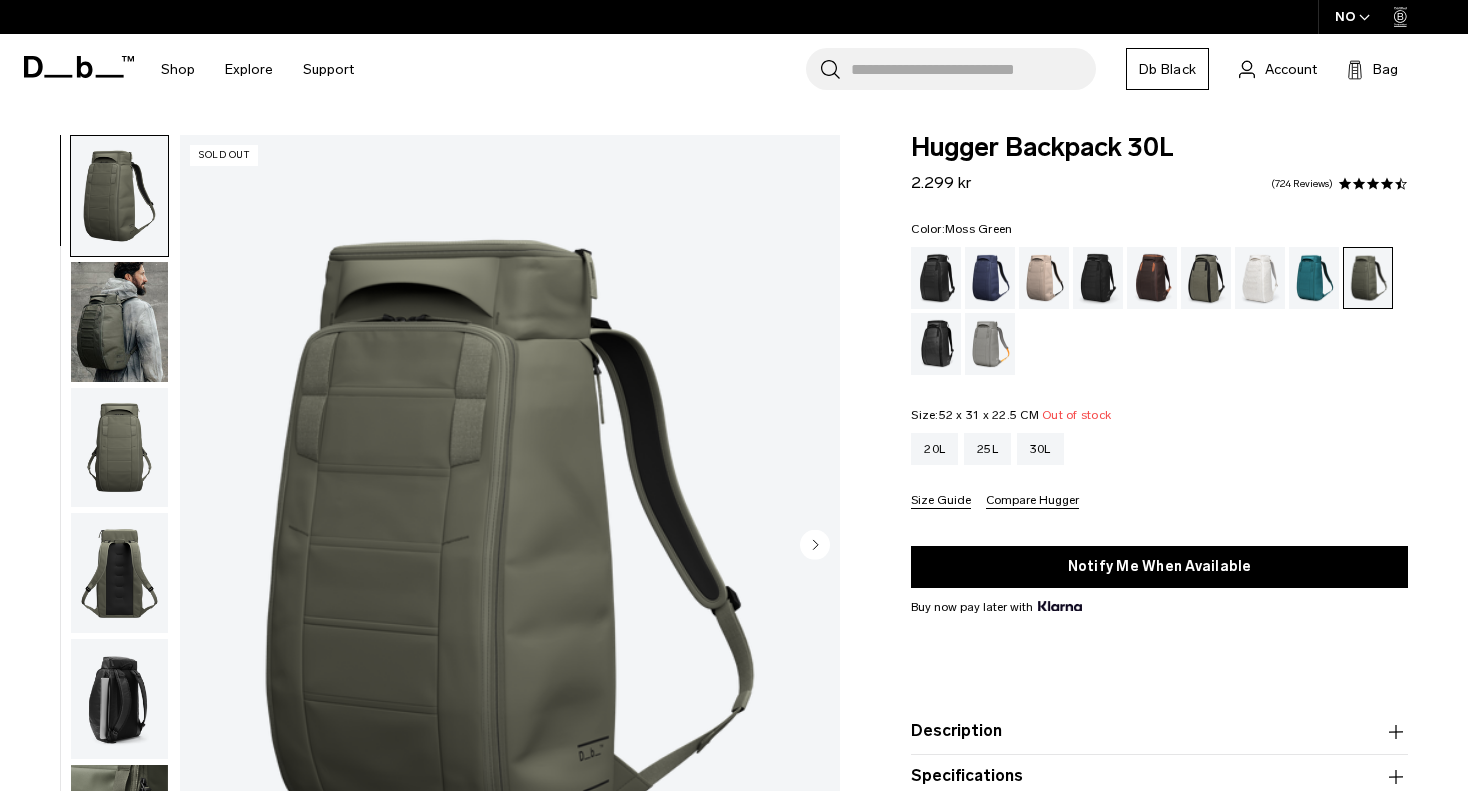 scroll, scrollTop: 0, scrollLeft: 0, axis: both 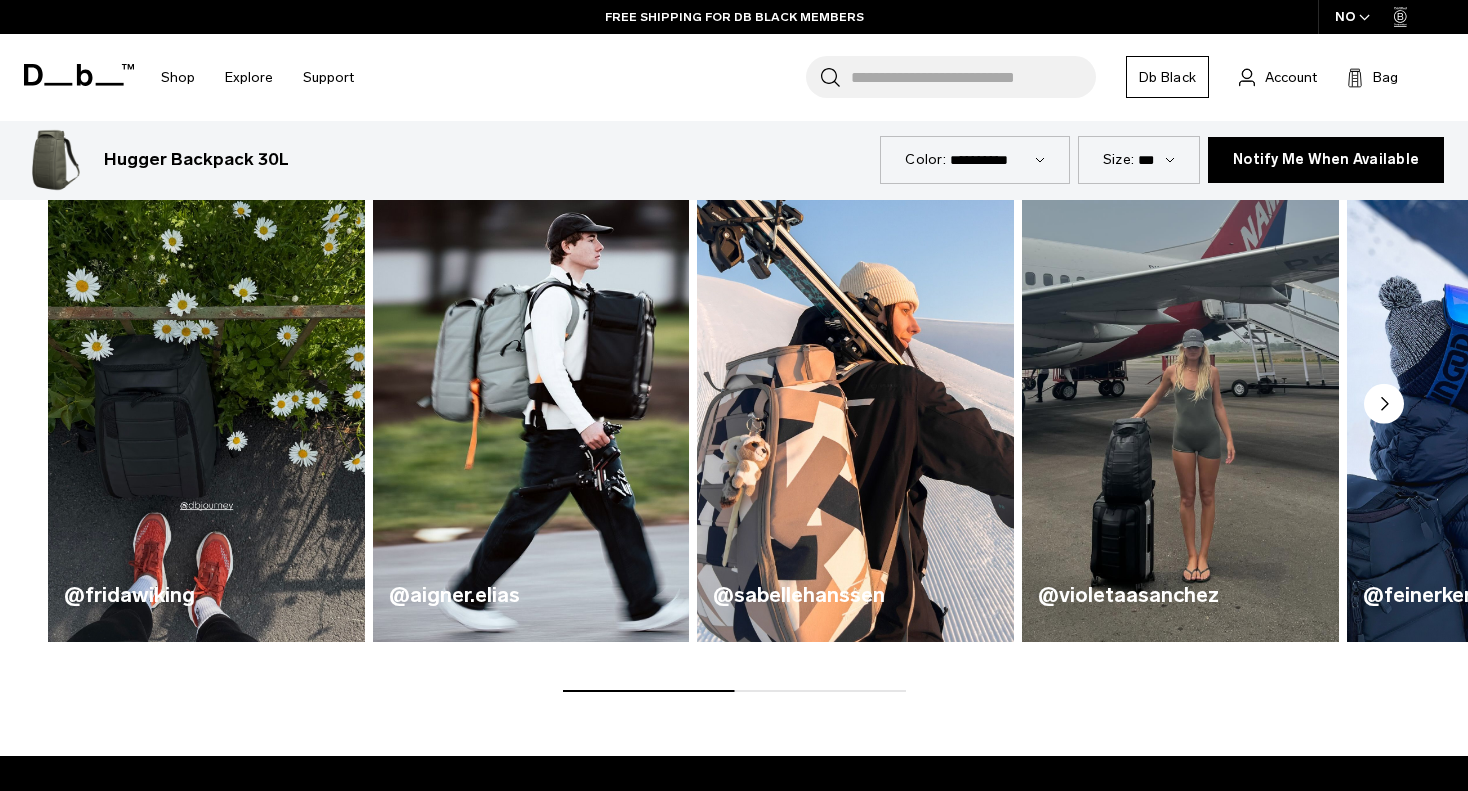 click at bounding box center (531, 381) 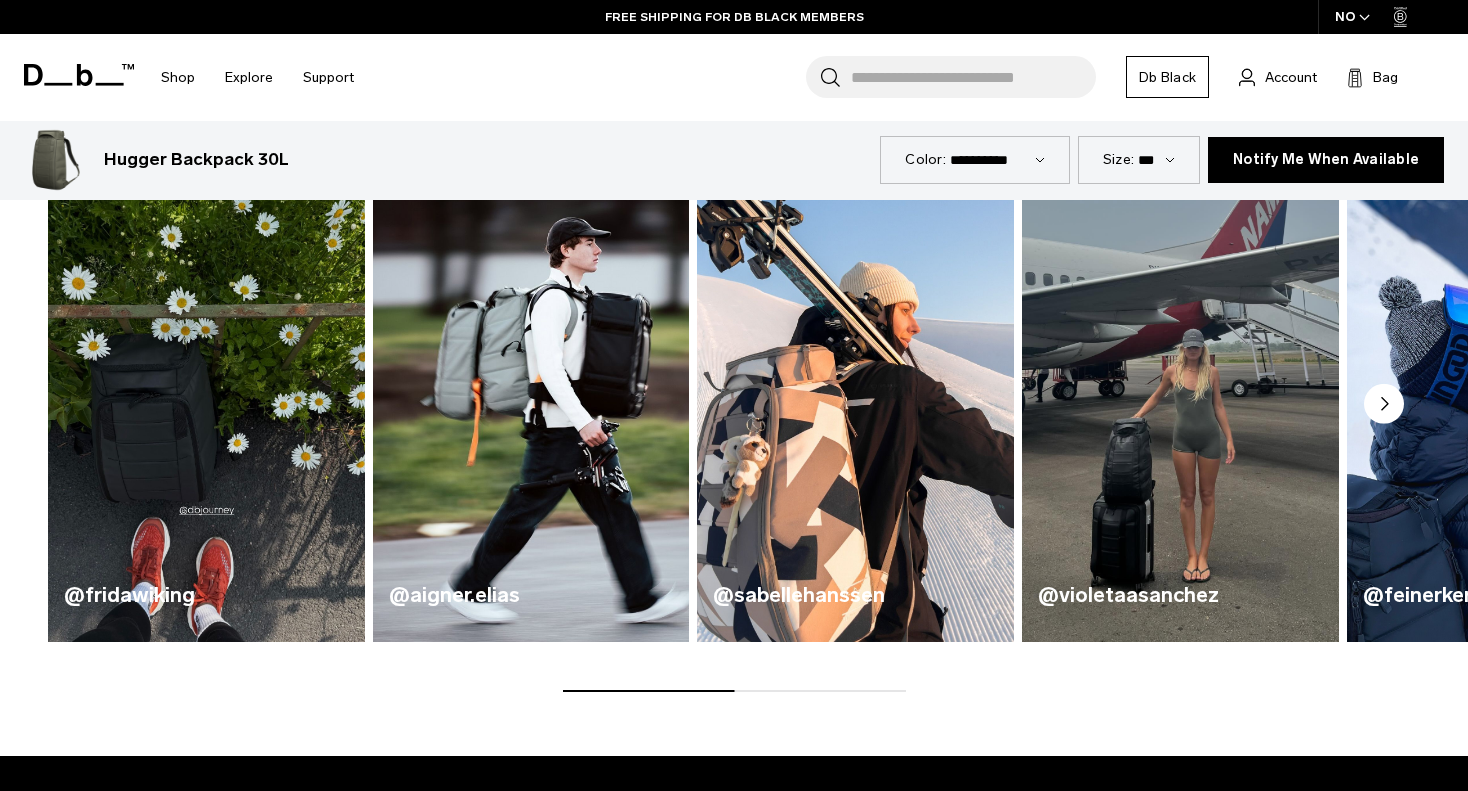click at bounding box center (206, 381) 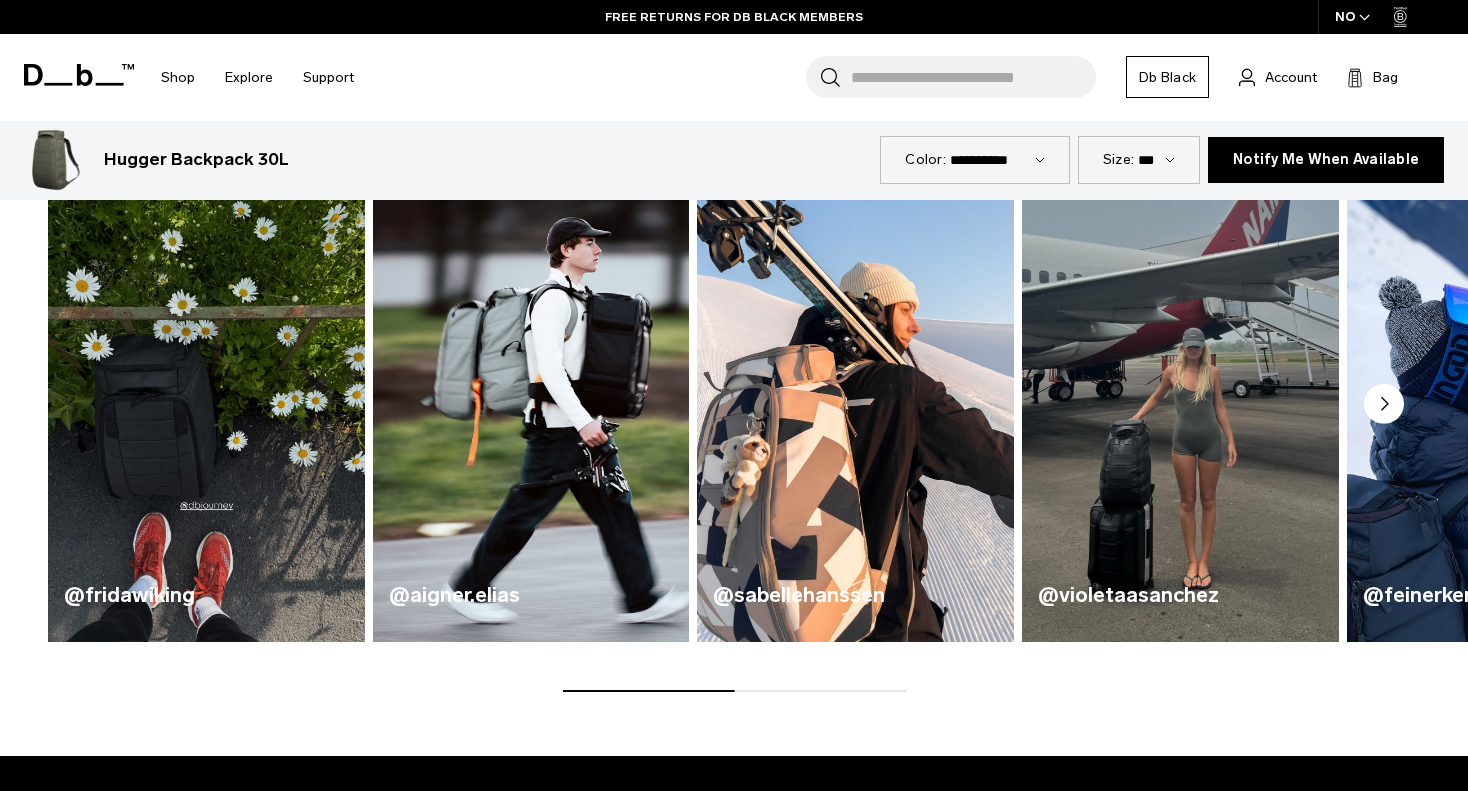 click on "@violetaasanchez" at bounding box center [1180, 595] 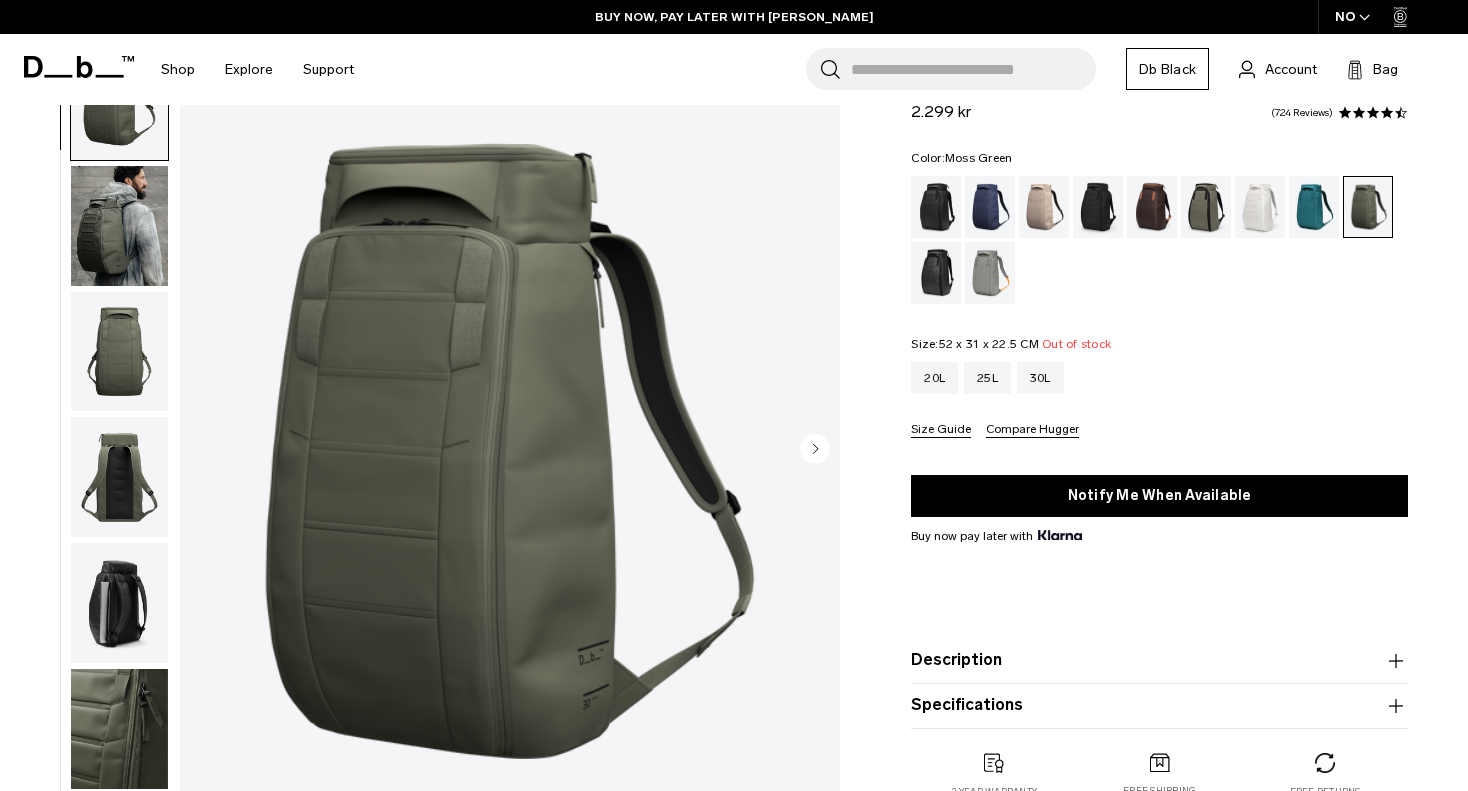 scroll, scrollTop: 0, scrollLeft: 0, axis: both 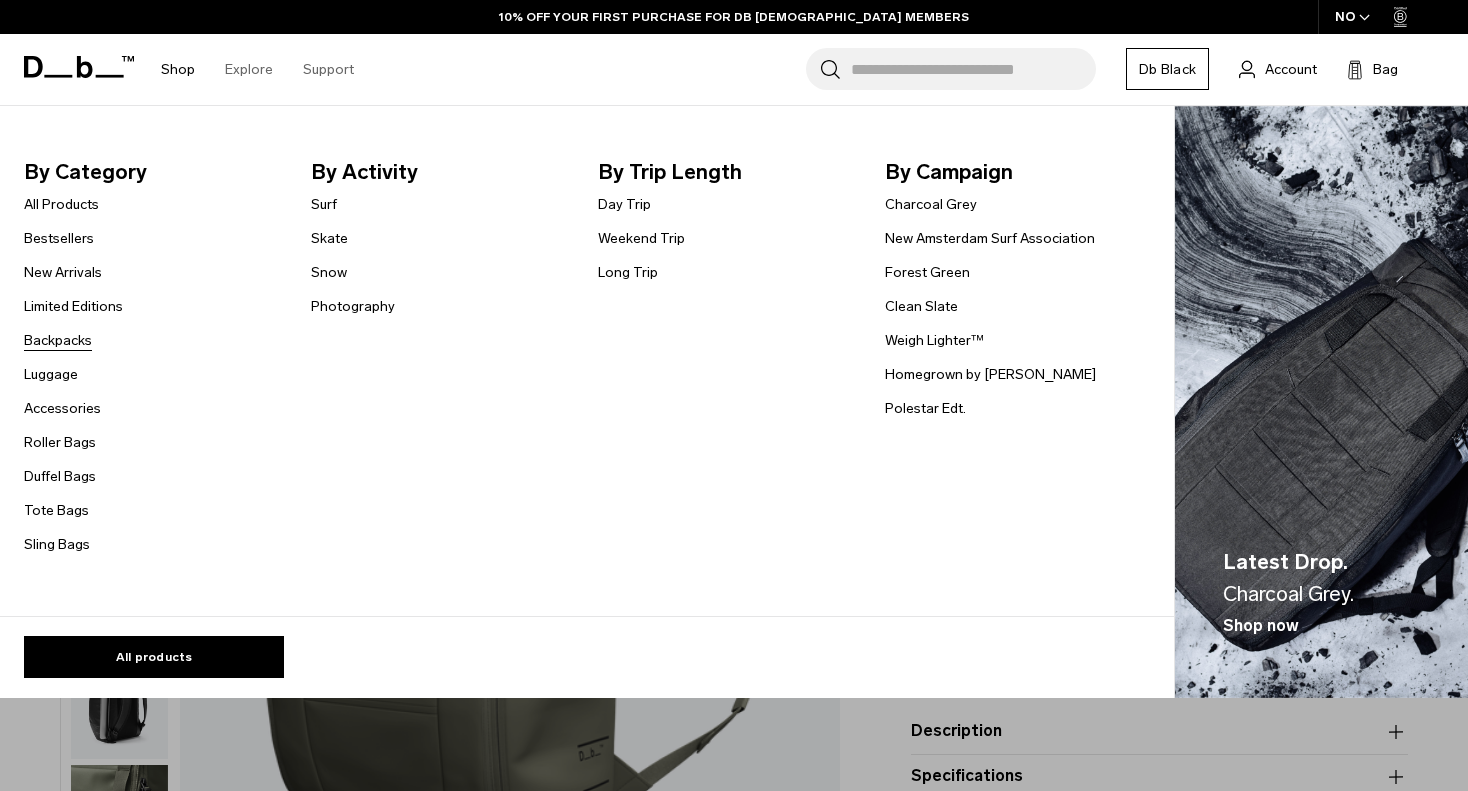 click on "Backpacks" at bounding box center [58, 340] 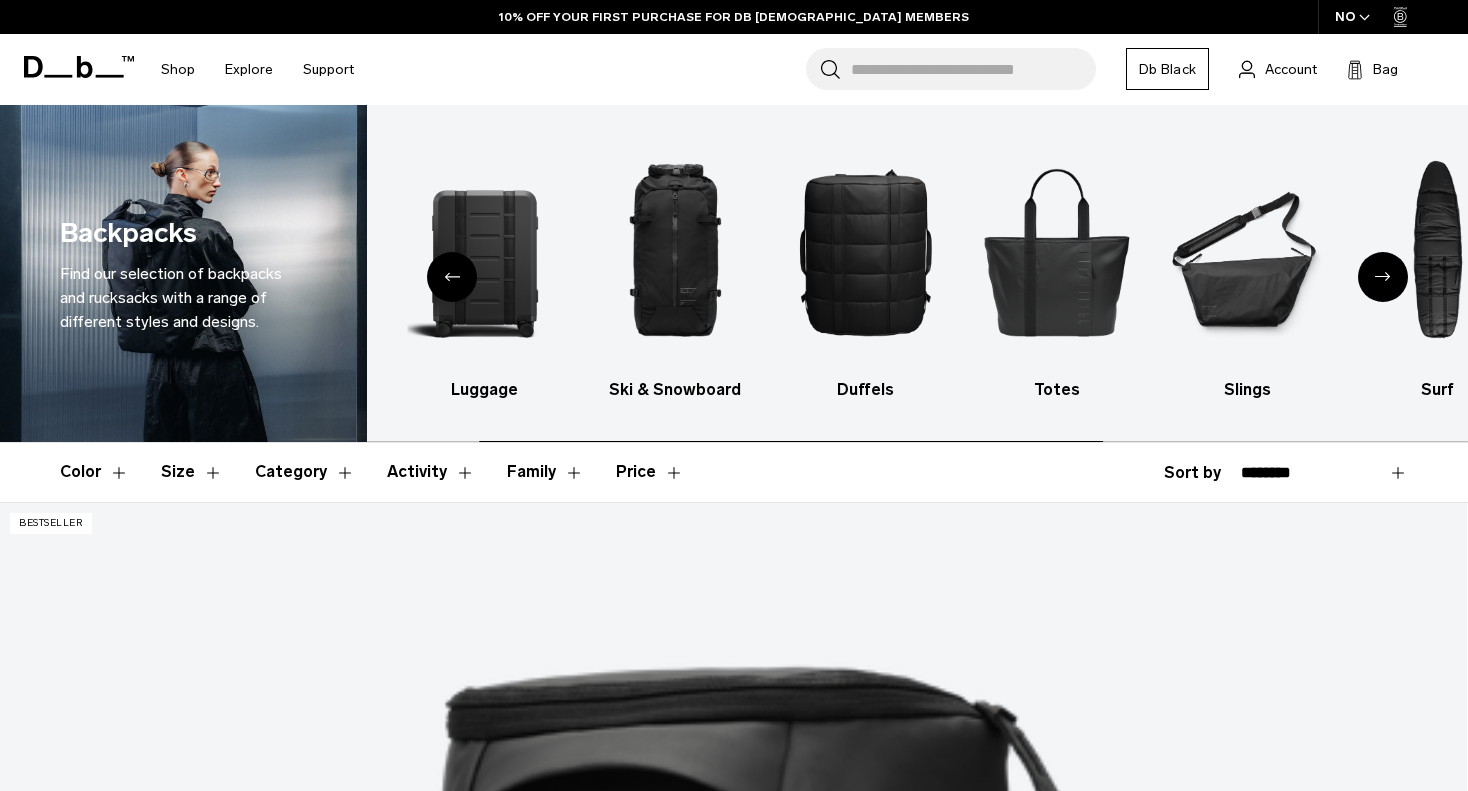 scroll, scrollTop: 420, scrollLeft: 0, axis: vertical 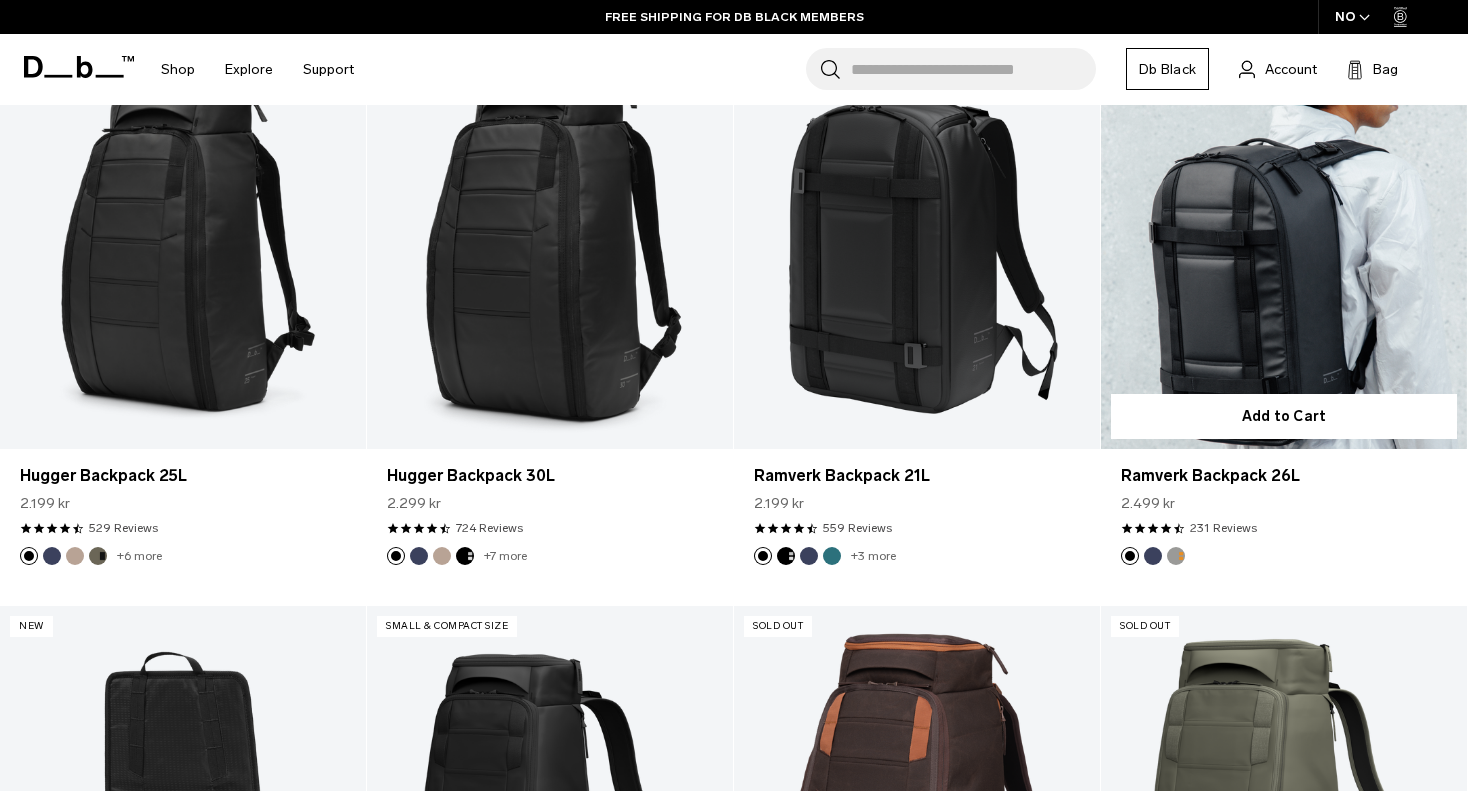click at bounding box center [1284, 246] 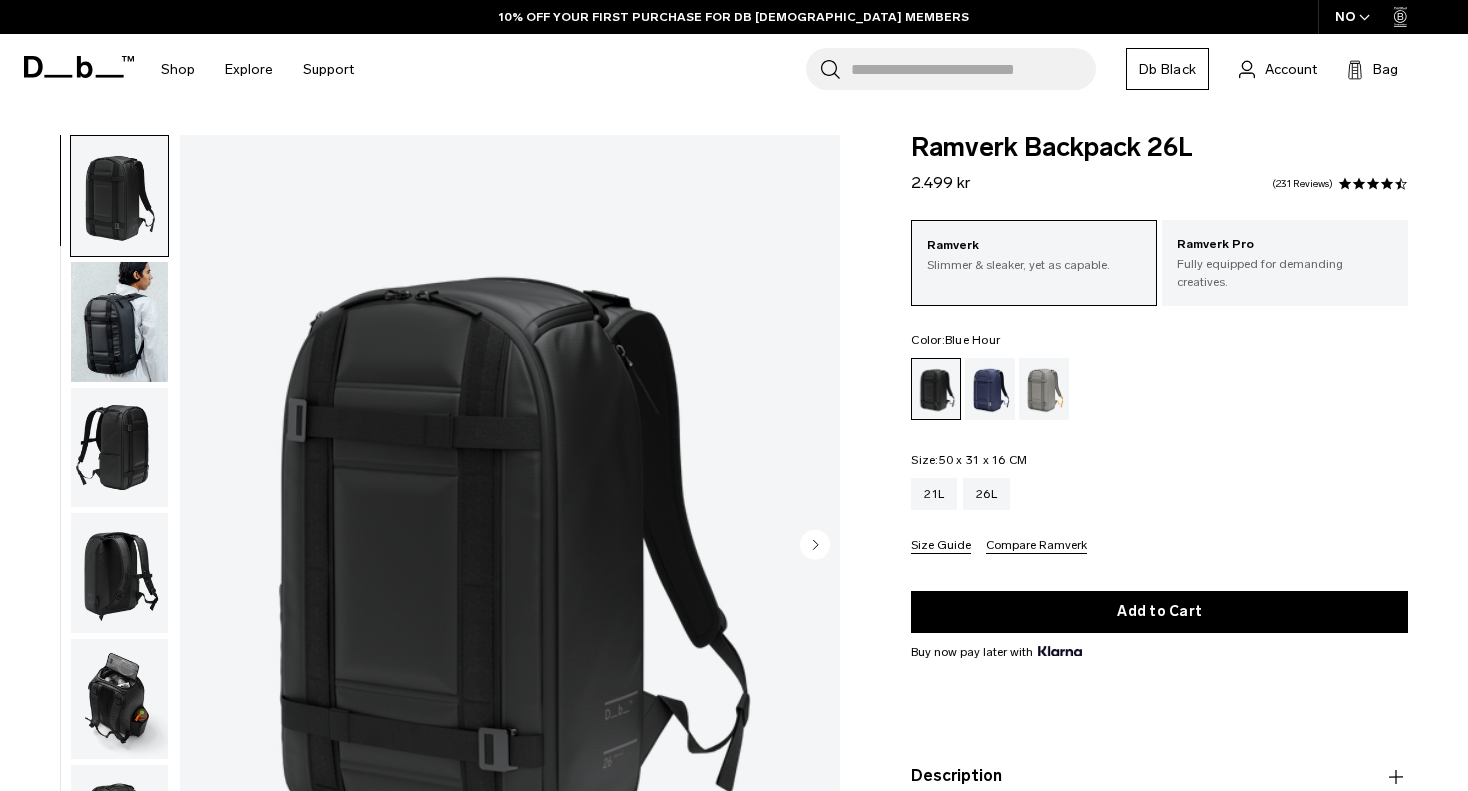 scroll, scrollTop: 0, scrollLeft: 0, axis: both 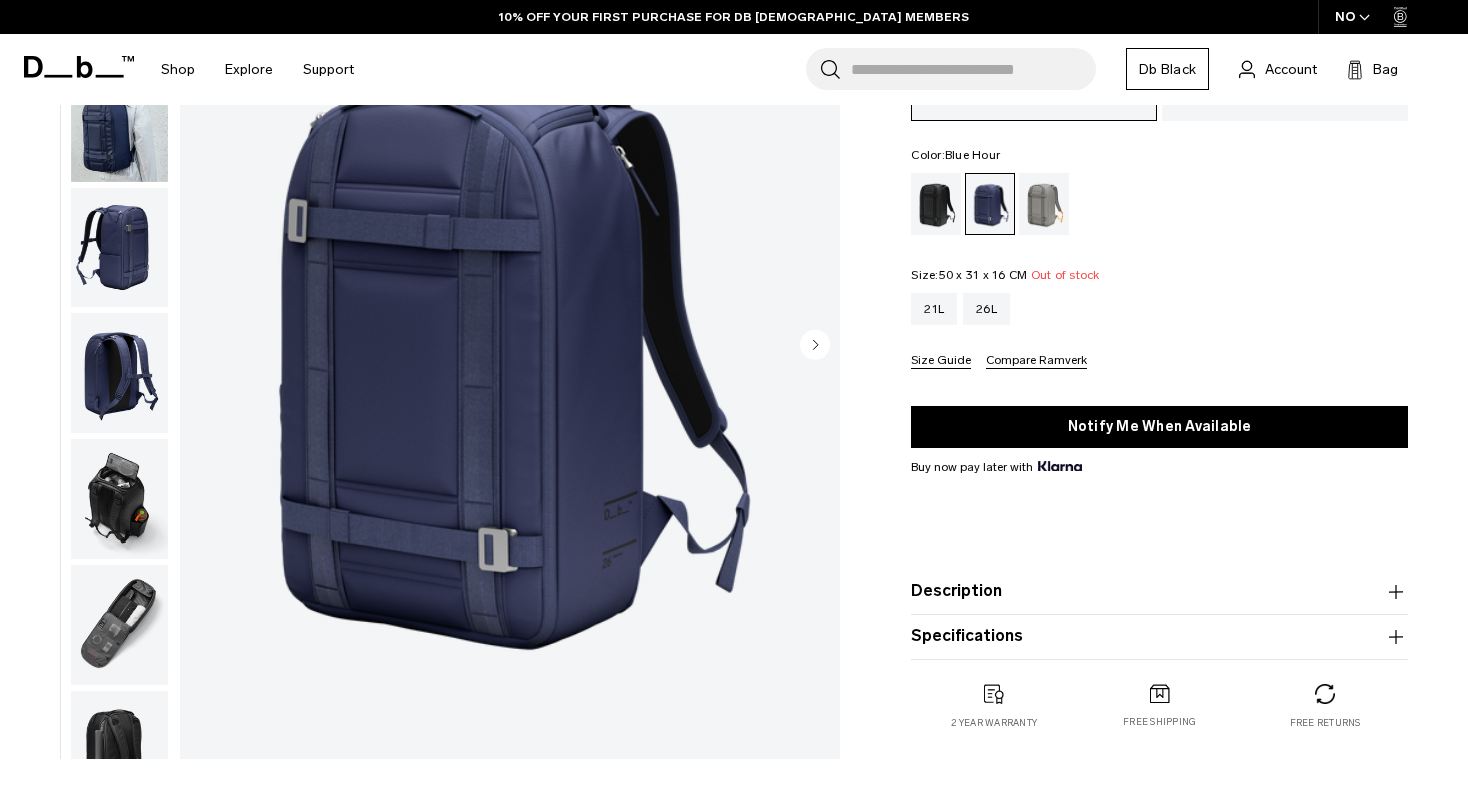 click at bounding box center [119, 625] 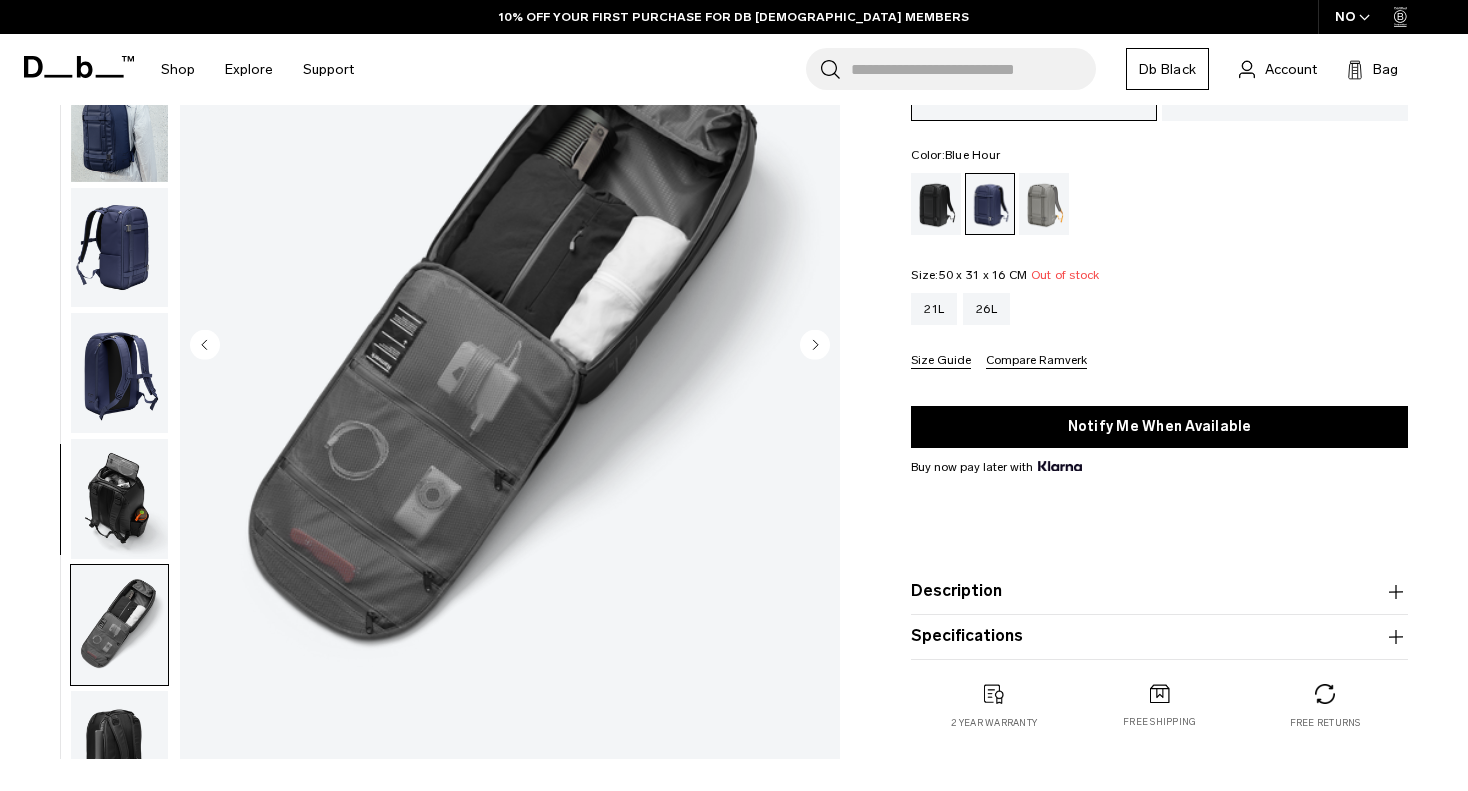 scroll, scrollTop: 179, scrollLeft: 0, axis: vertical 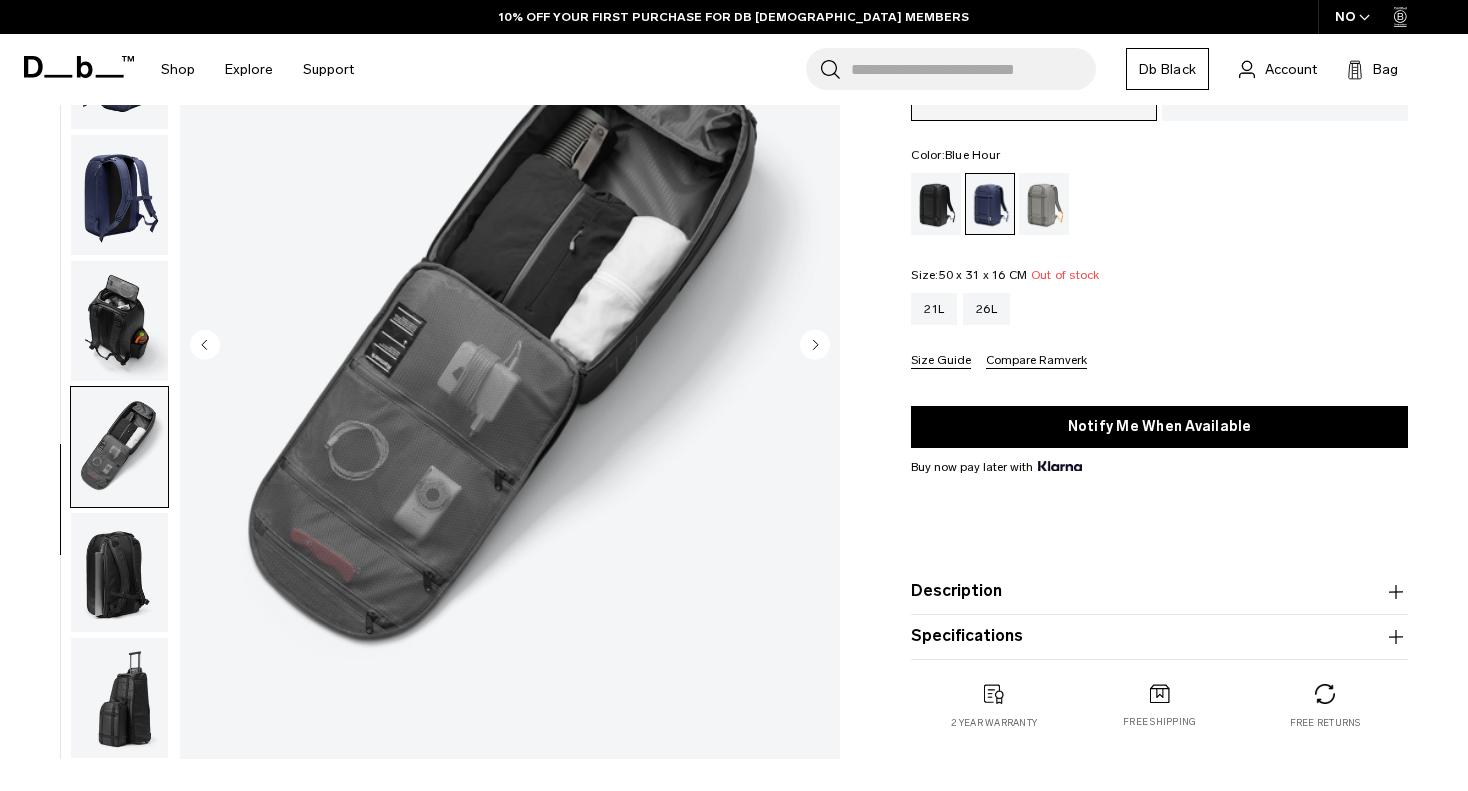 click at bounding box center [119, 447] 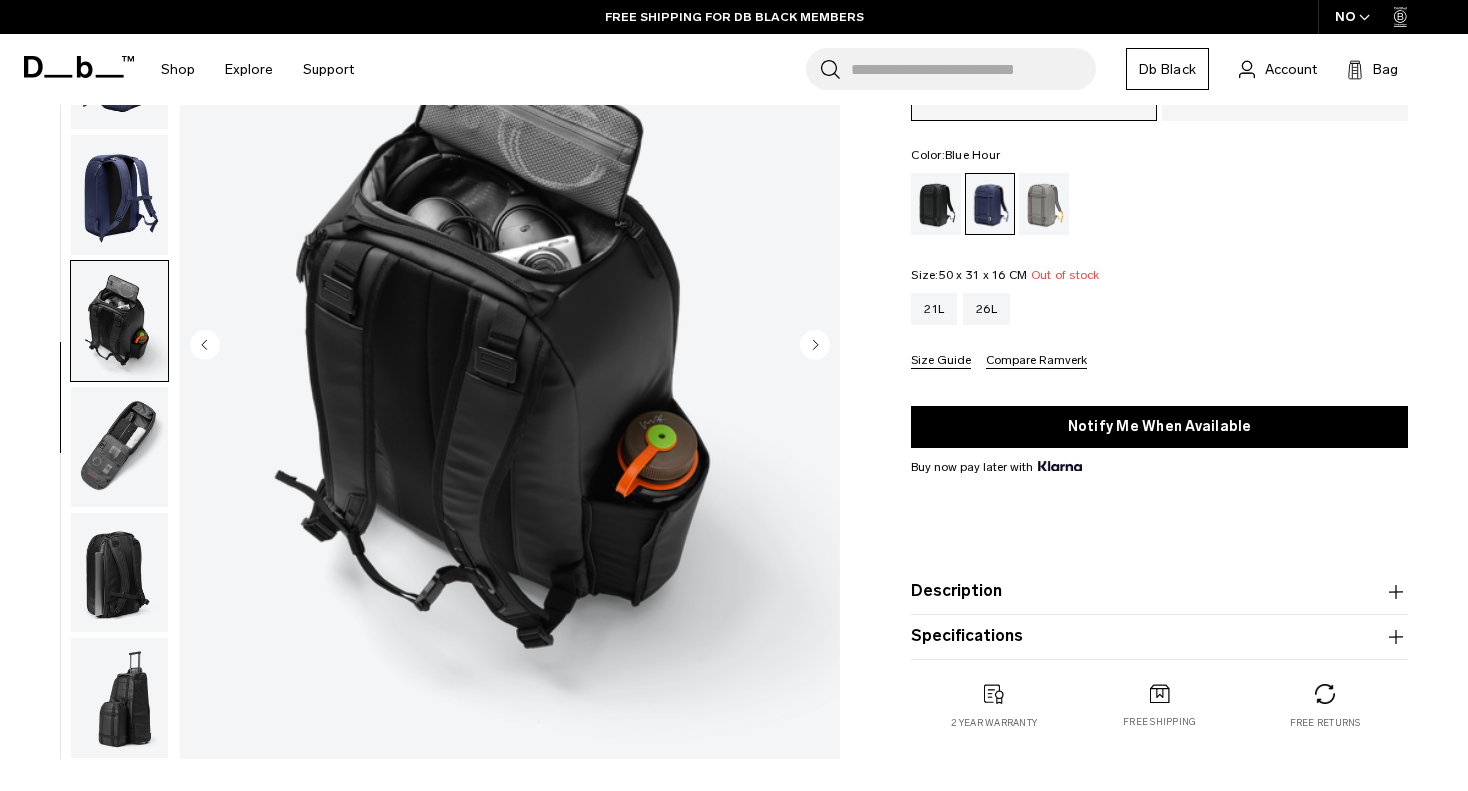 click at bounding box center (119, 698) 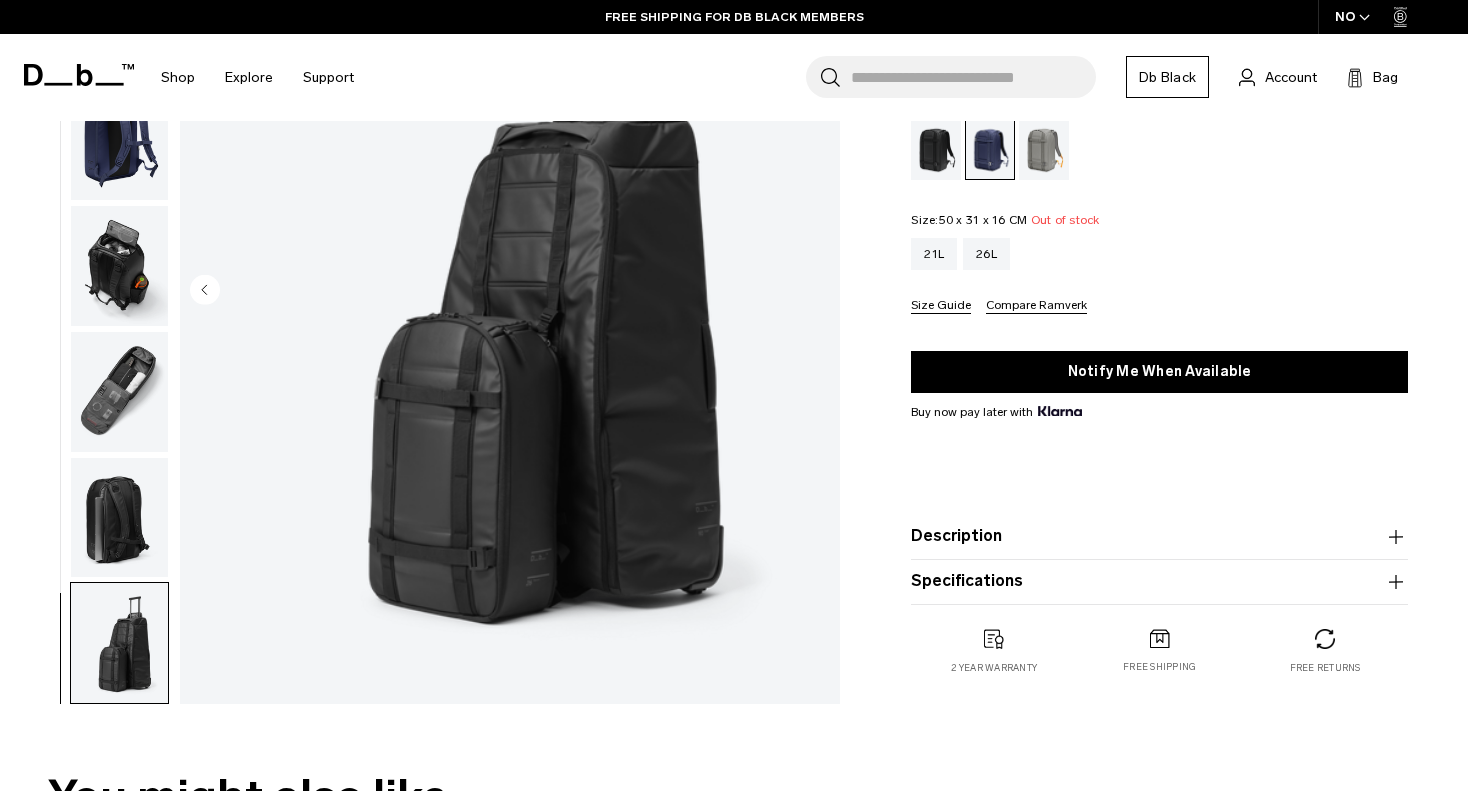 scroll, scrollTop: 100, scrollLeft: 0, axis: vertical 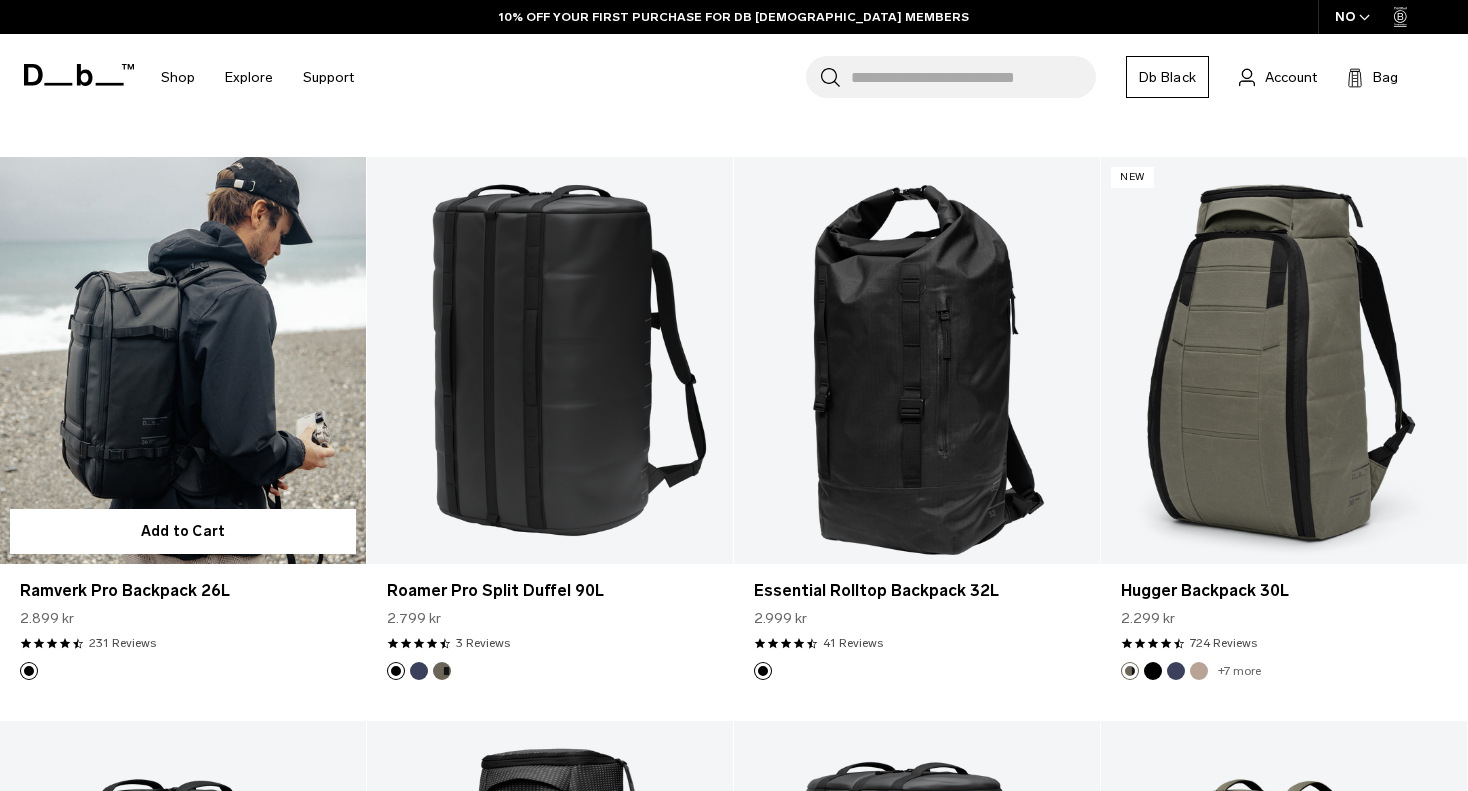 click at bounding box center [183, 360] 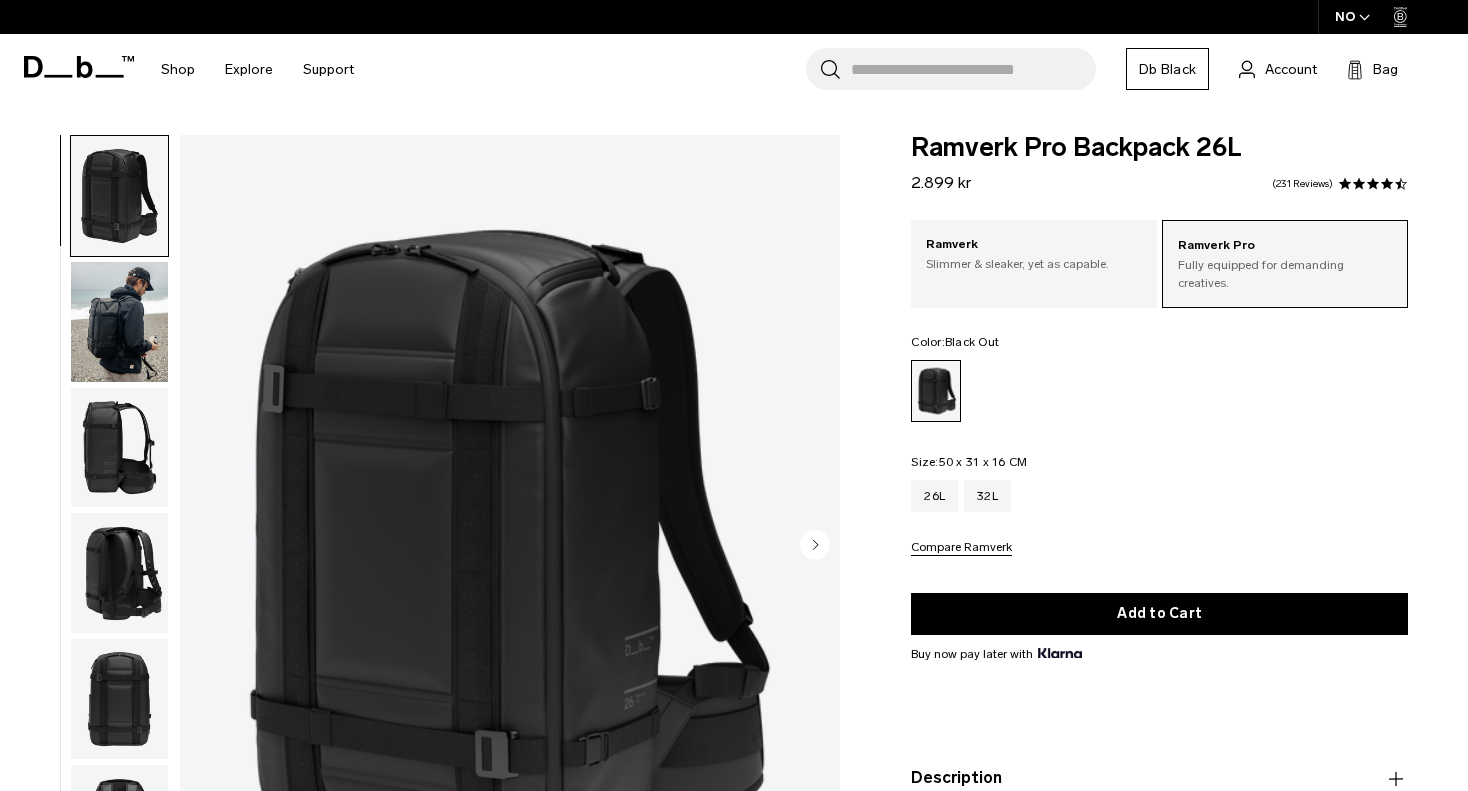 scroll, scrollTop: 0, scrollLeft: 0, axis: both 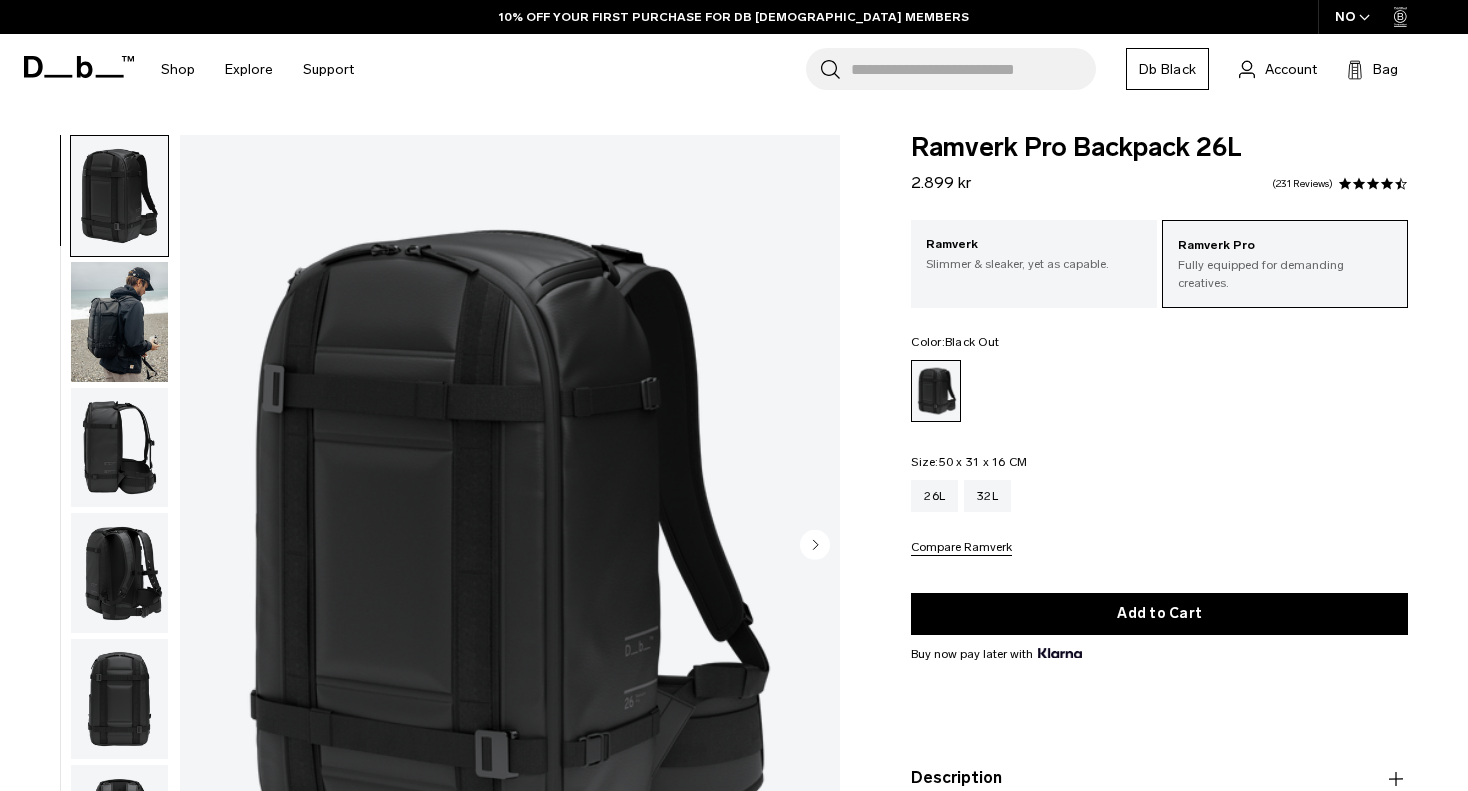 click at bounding box center (119, 448) 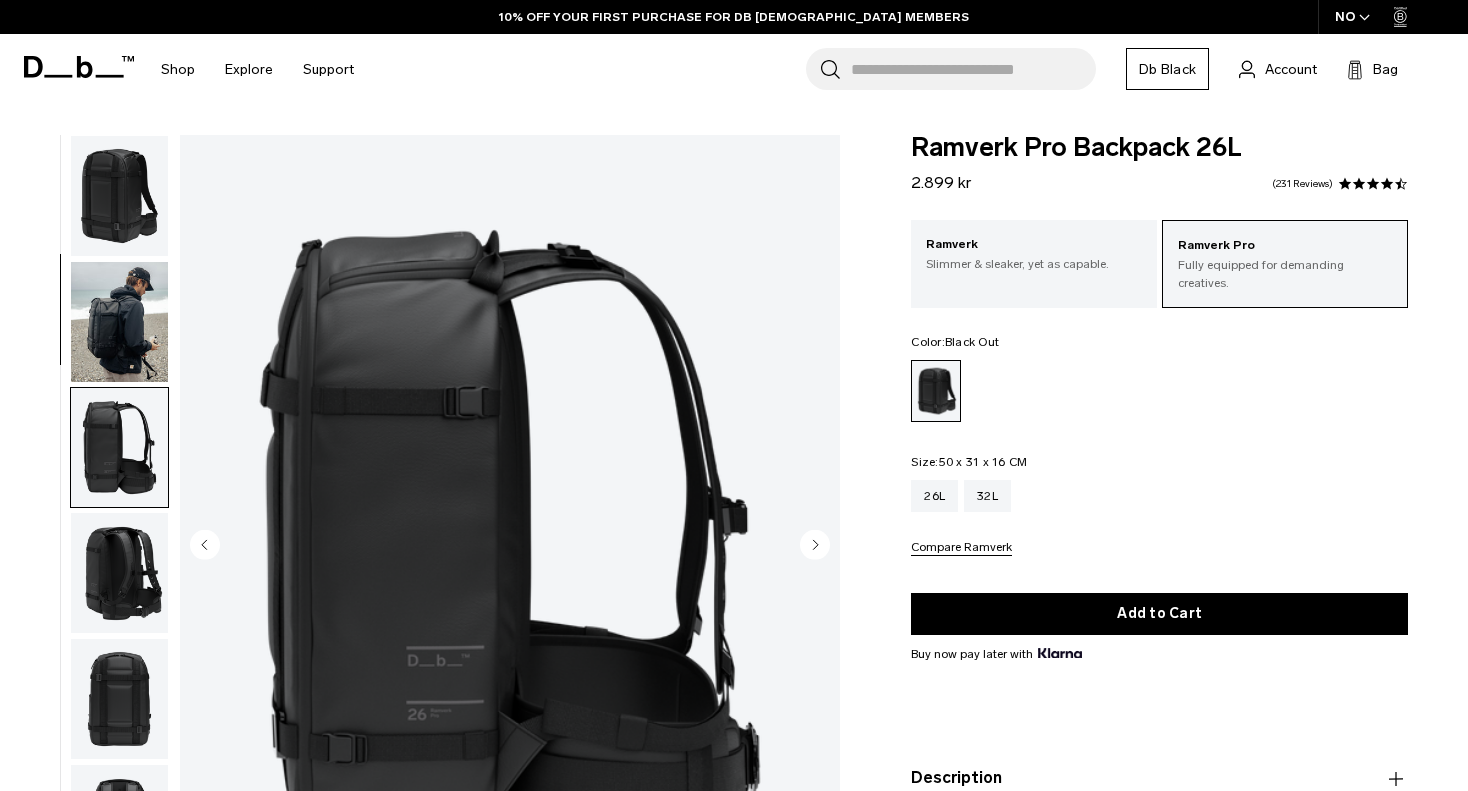 scroll, scrollTop: 252, scrollLeft: 0, axis: vertical 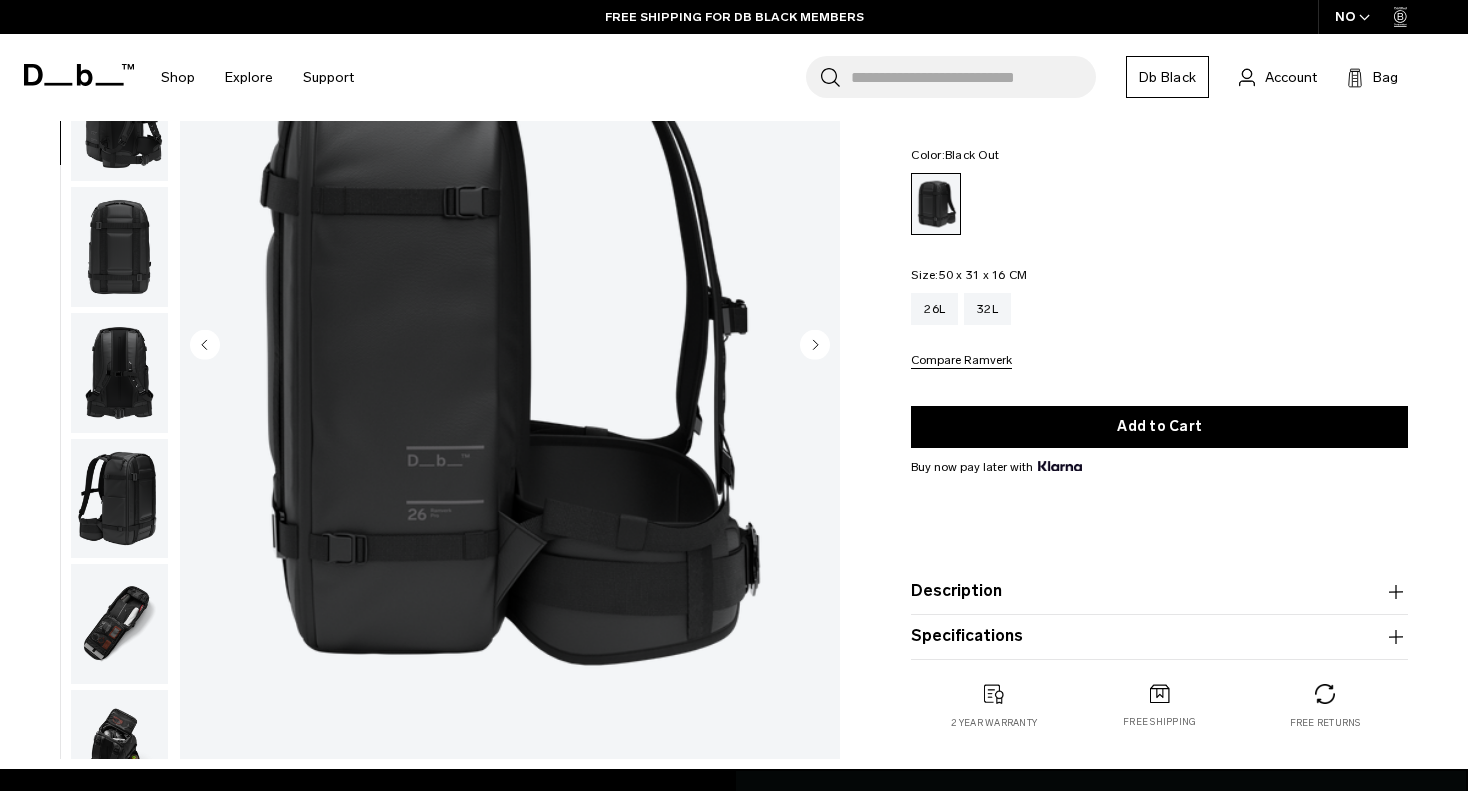 click at bounding box center [119, 499] 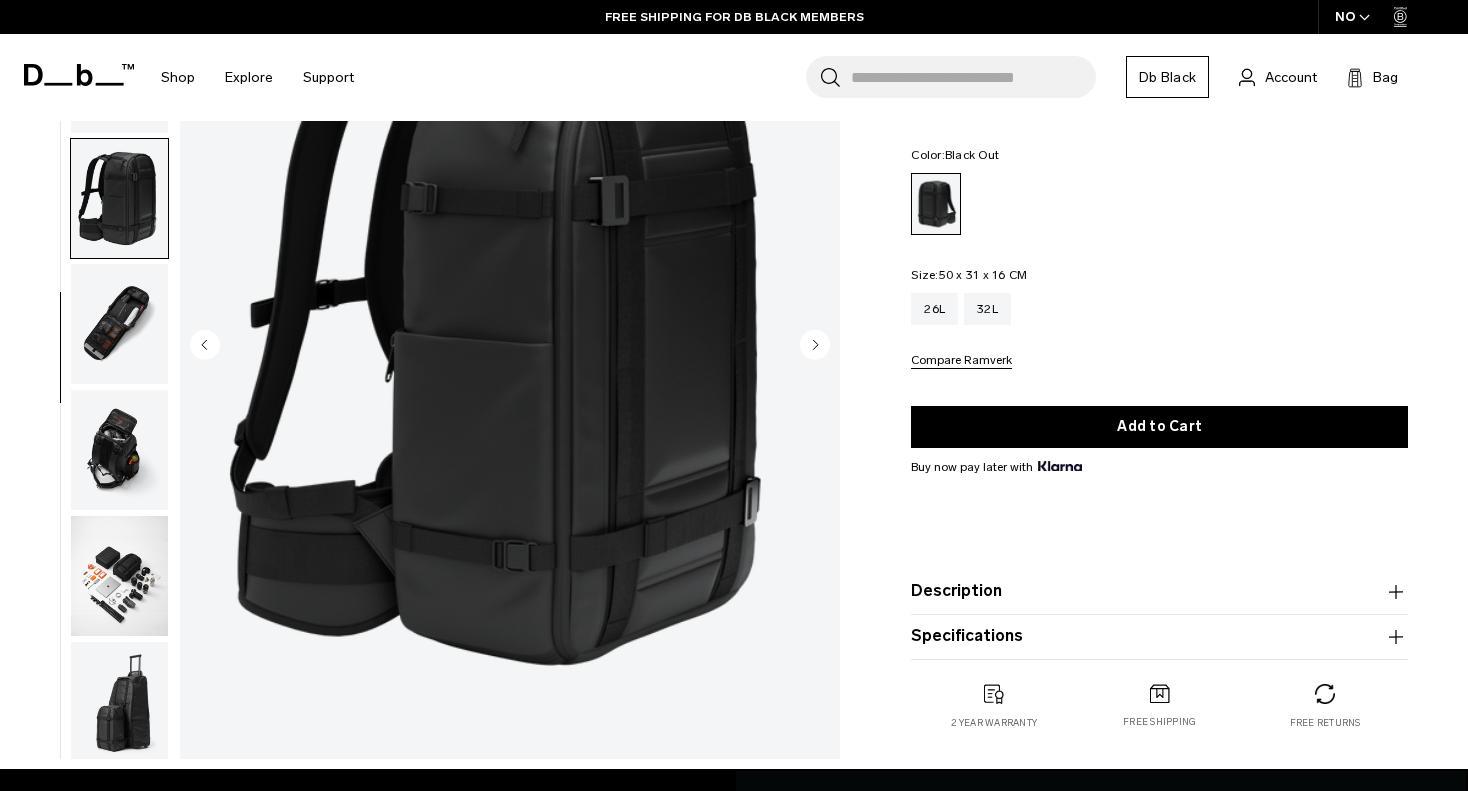 scroll, scrollTop: 754, scrollLeft: 0, axis: vertical 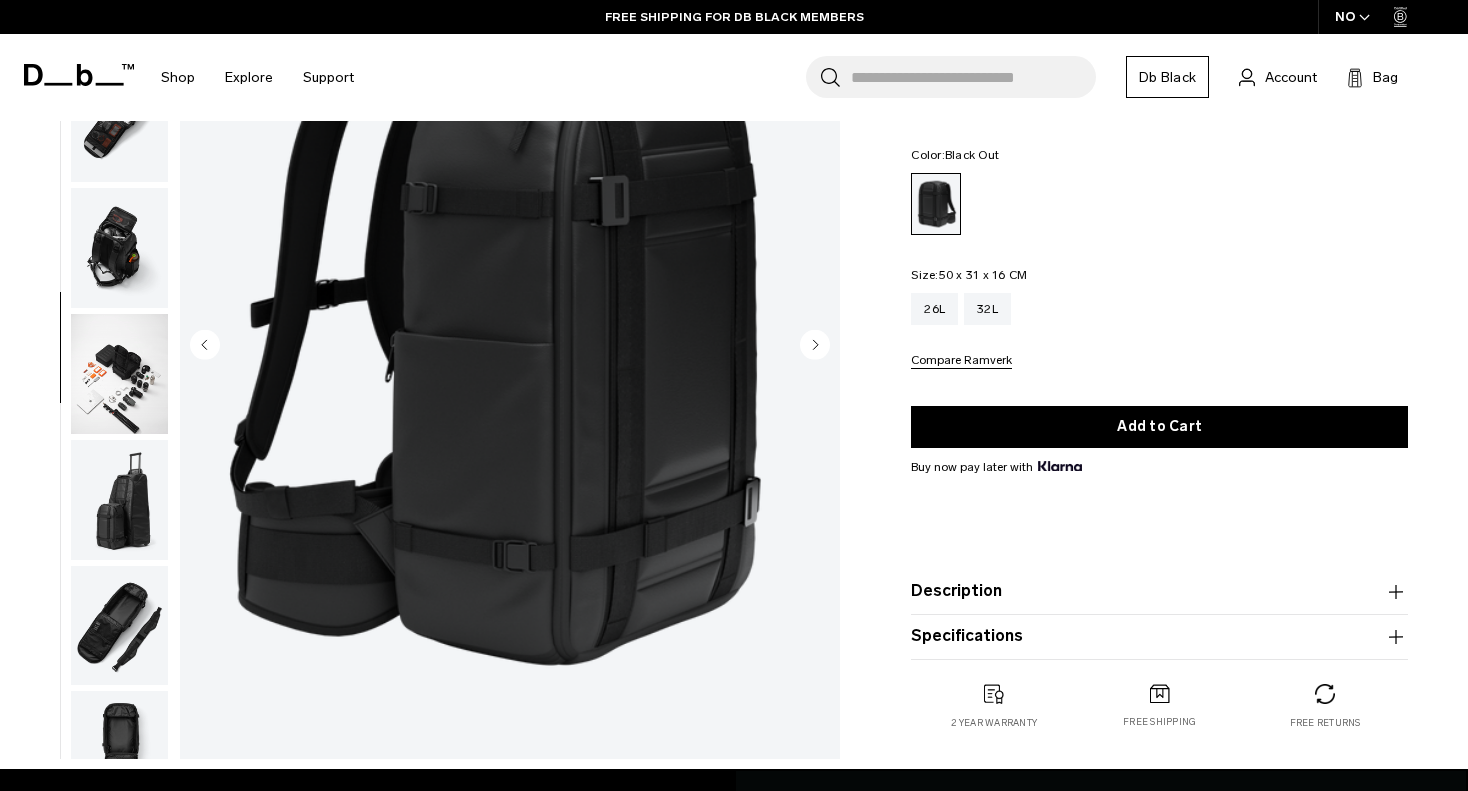 click at bounding box center (119, 500) 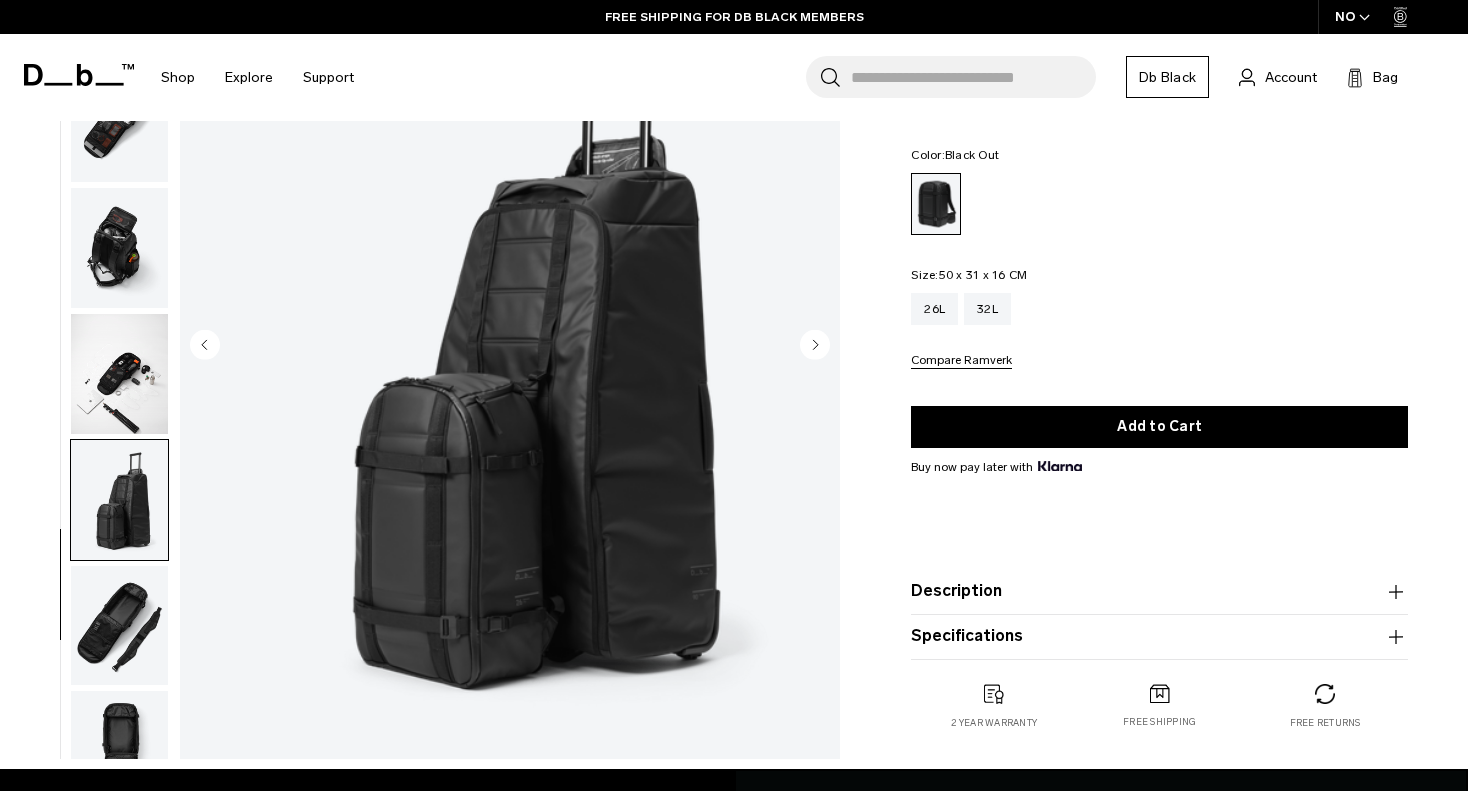 scroll, scrollTop: 808, scrollLeft: 0, axis: vertical 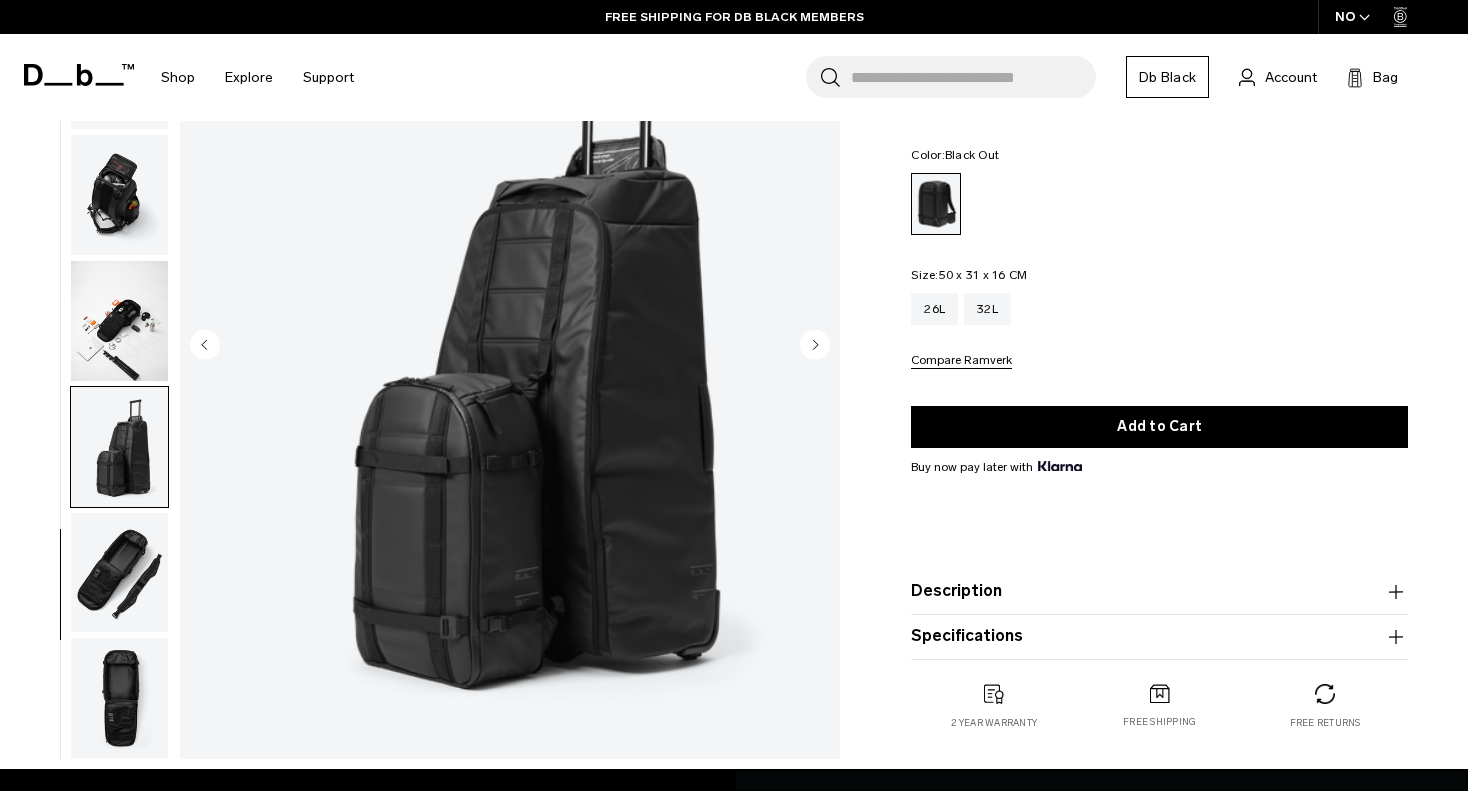 click at bounding box center [119, 321] 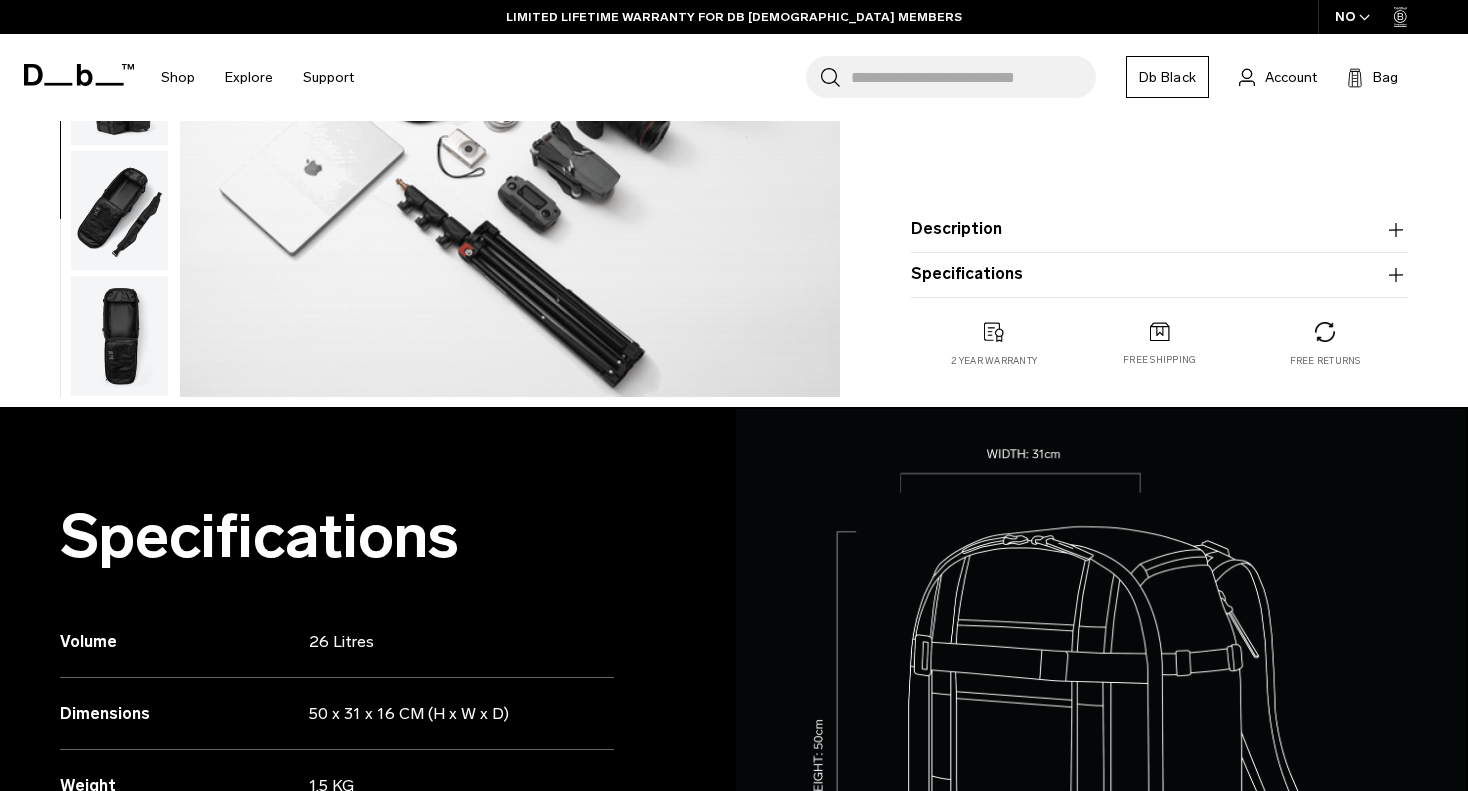 scroll, scrollTop: 600, scrollLeft: 0, axis: vertical 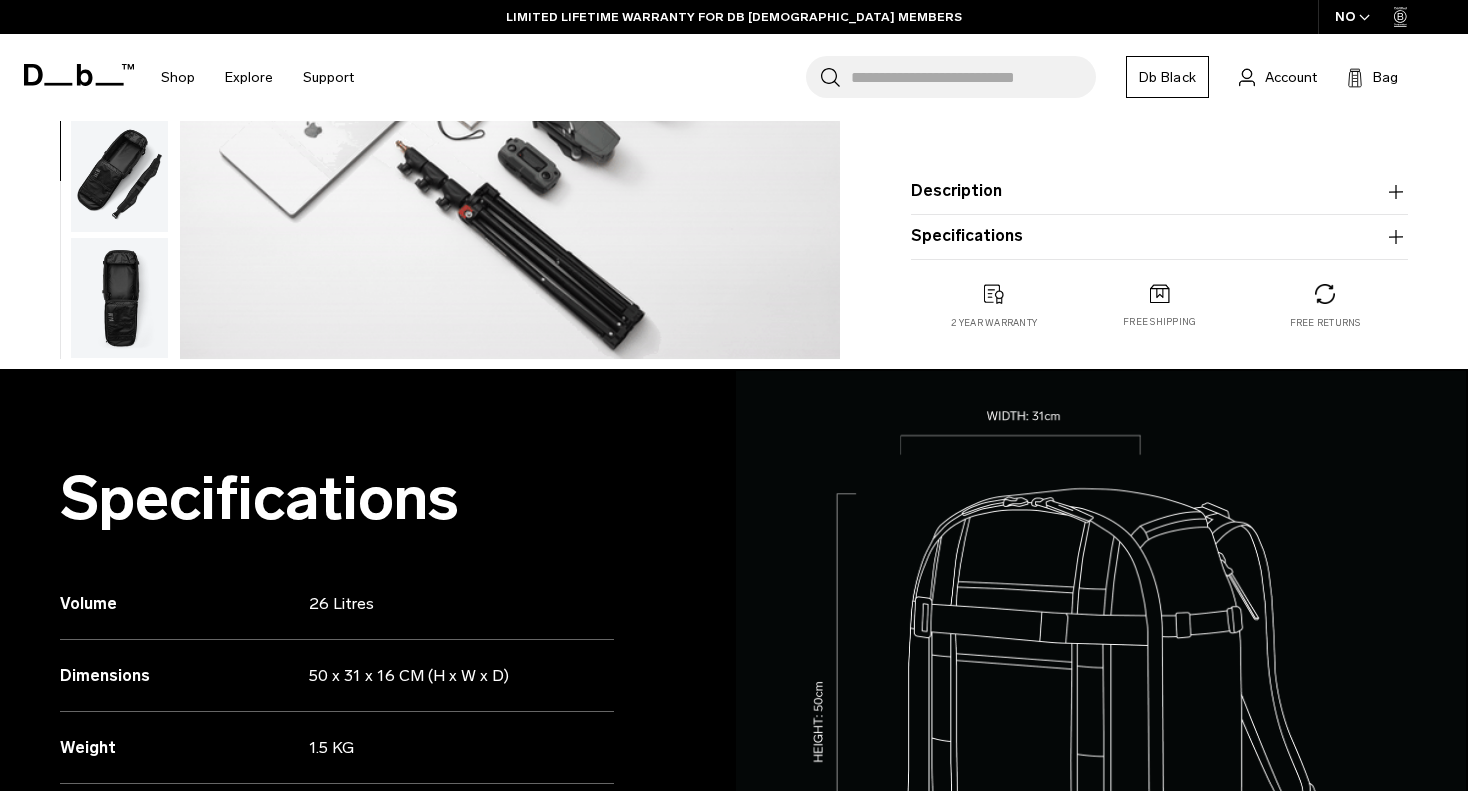 click at bounding box center (119, 298) 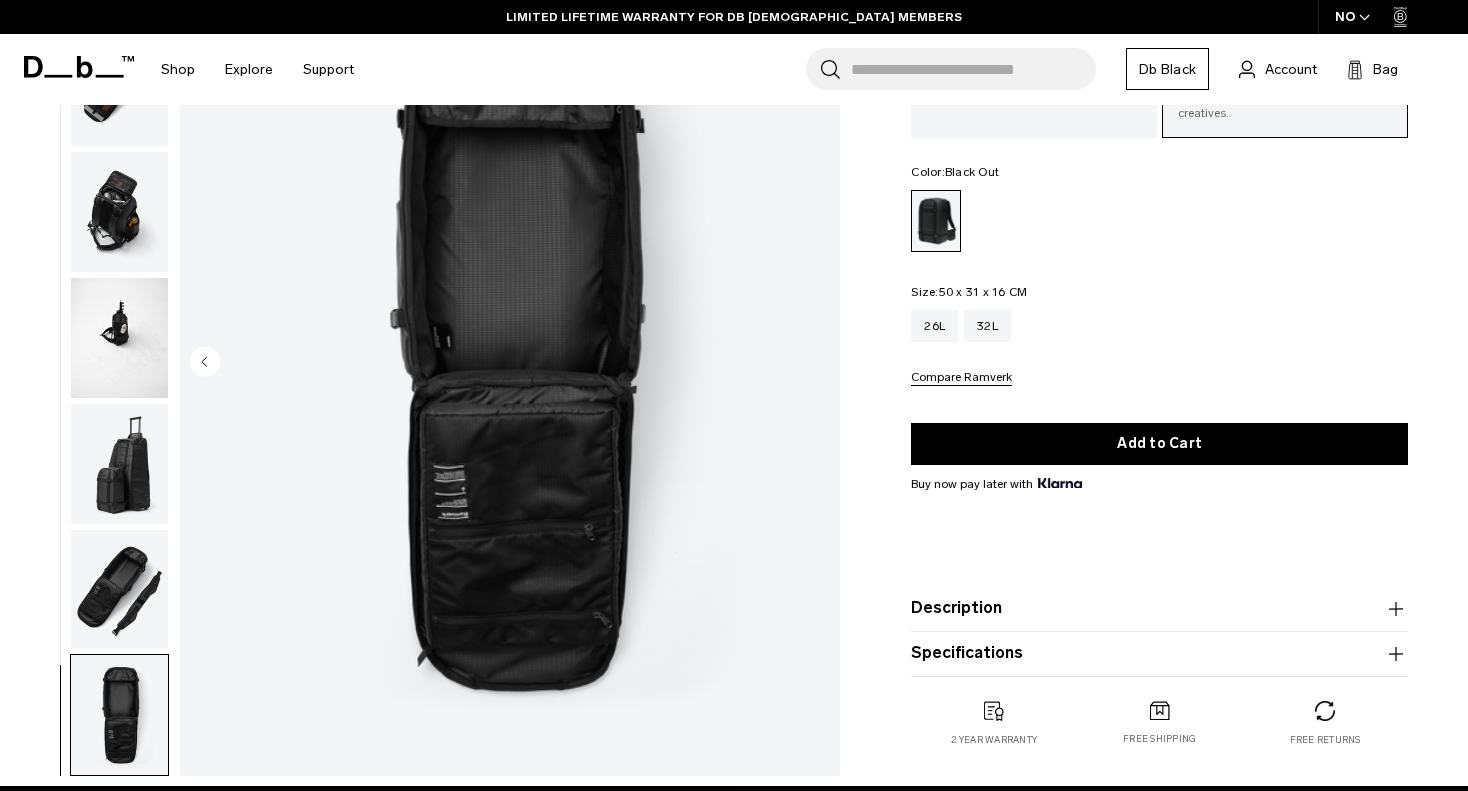 scroll, scrollTop: 0, scrollLeft: 0, axis: both 